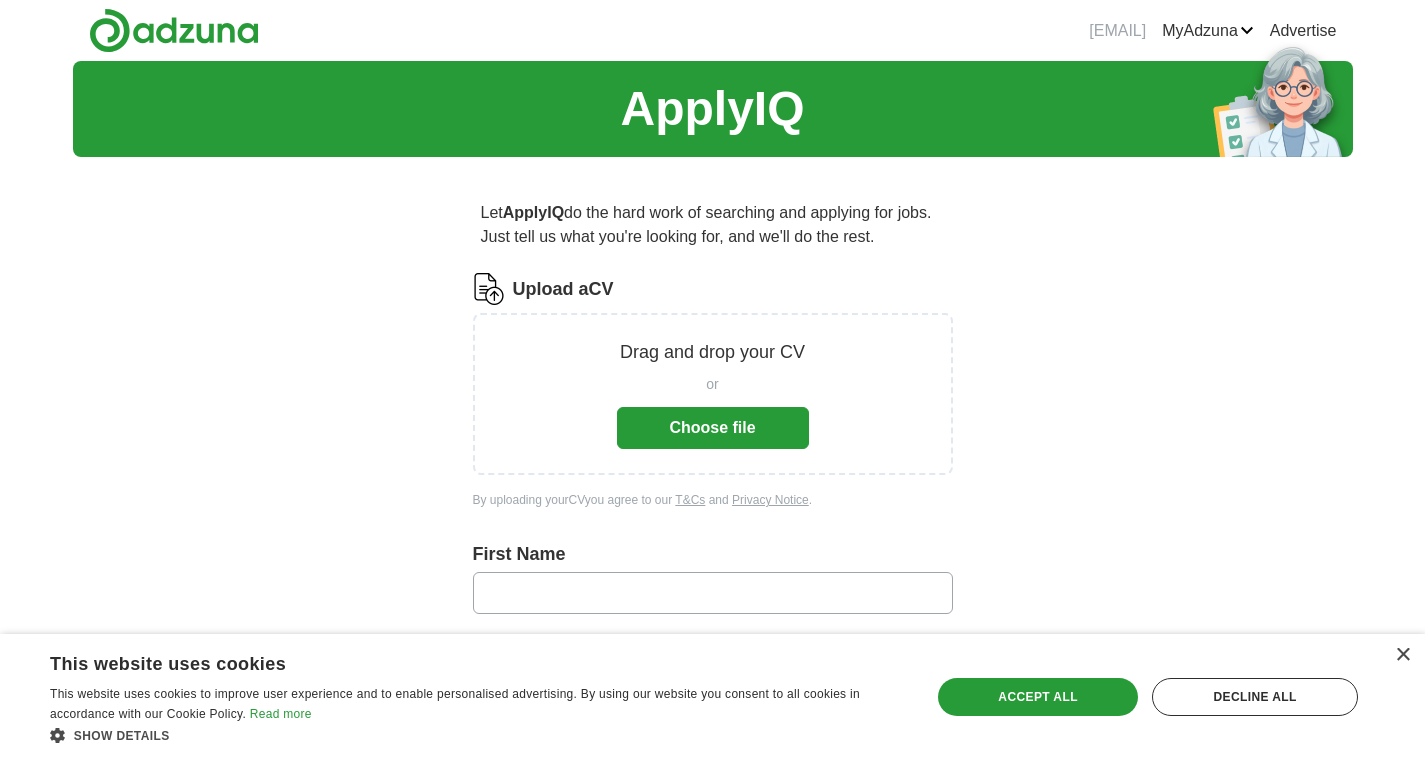 scroll, scrollTop: 314, scrollLeft: 0, axis: vertical 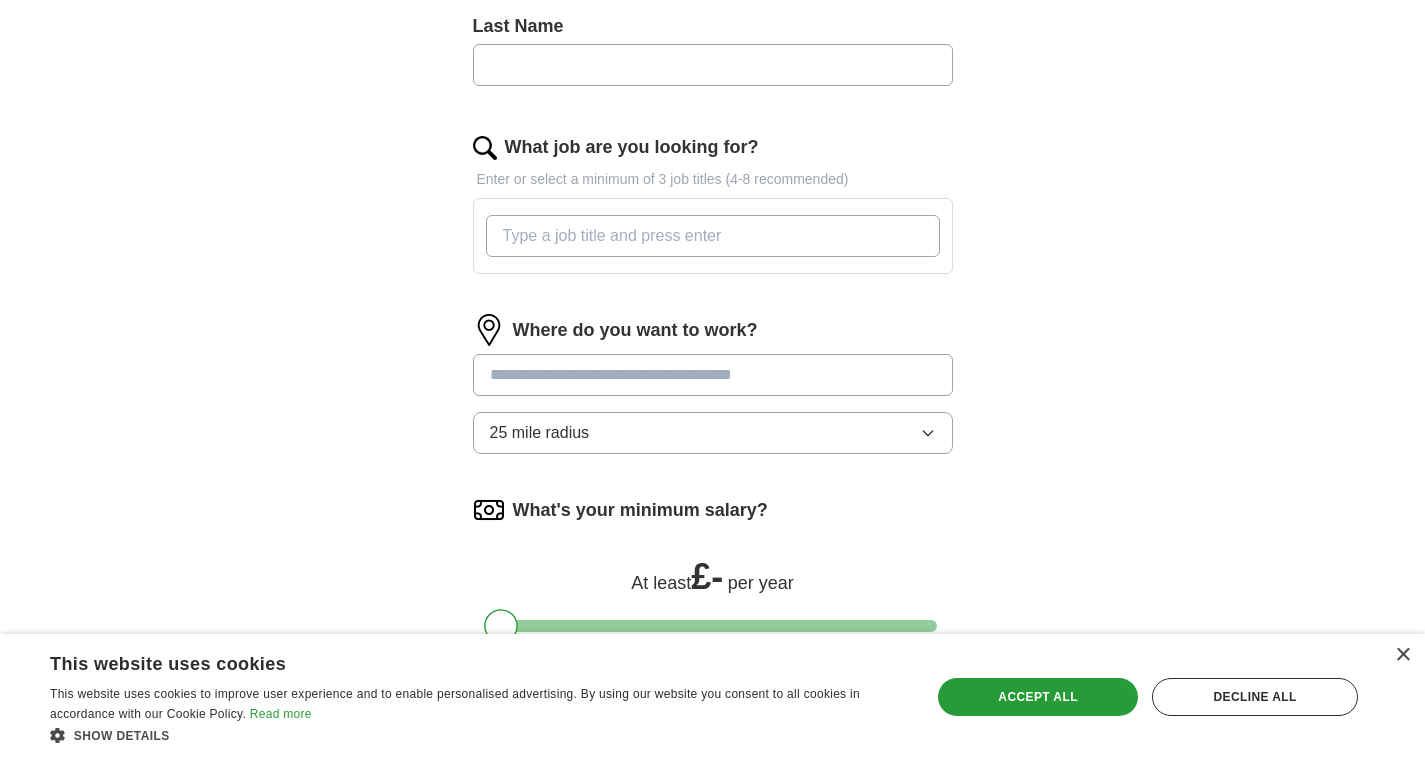 click on "What job are you looking for?" at bounding box center [713, 236] 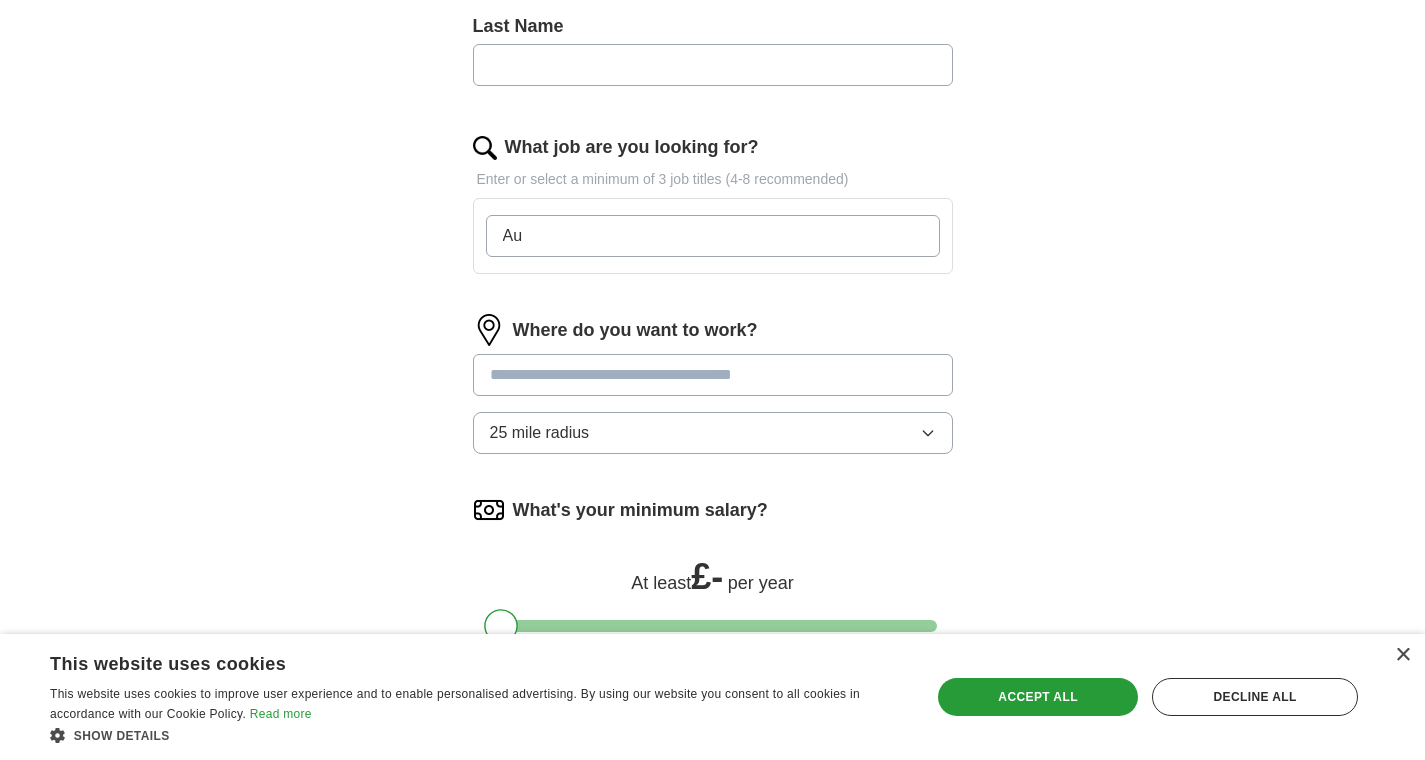 type on "A" 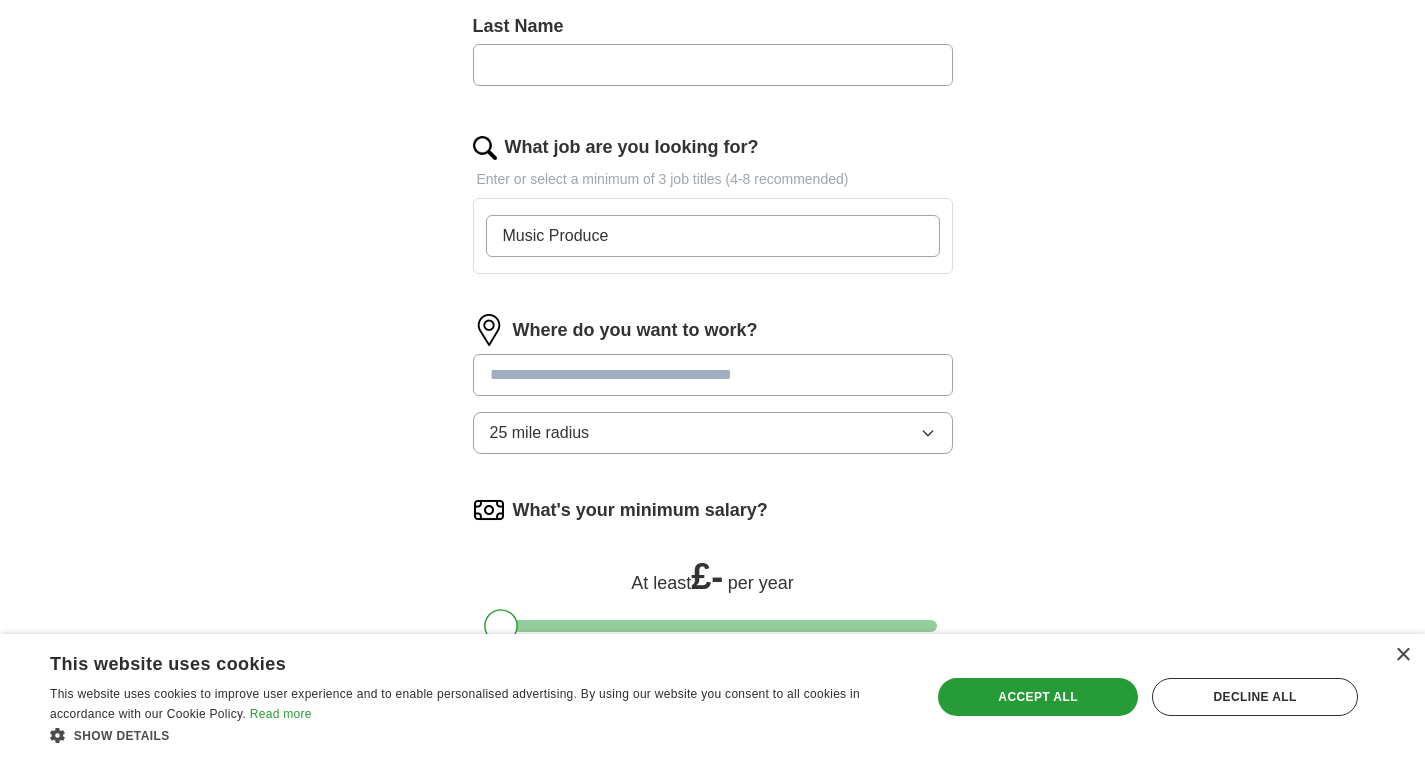 type on "Music Producer" 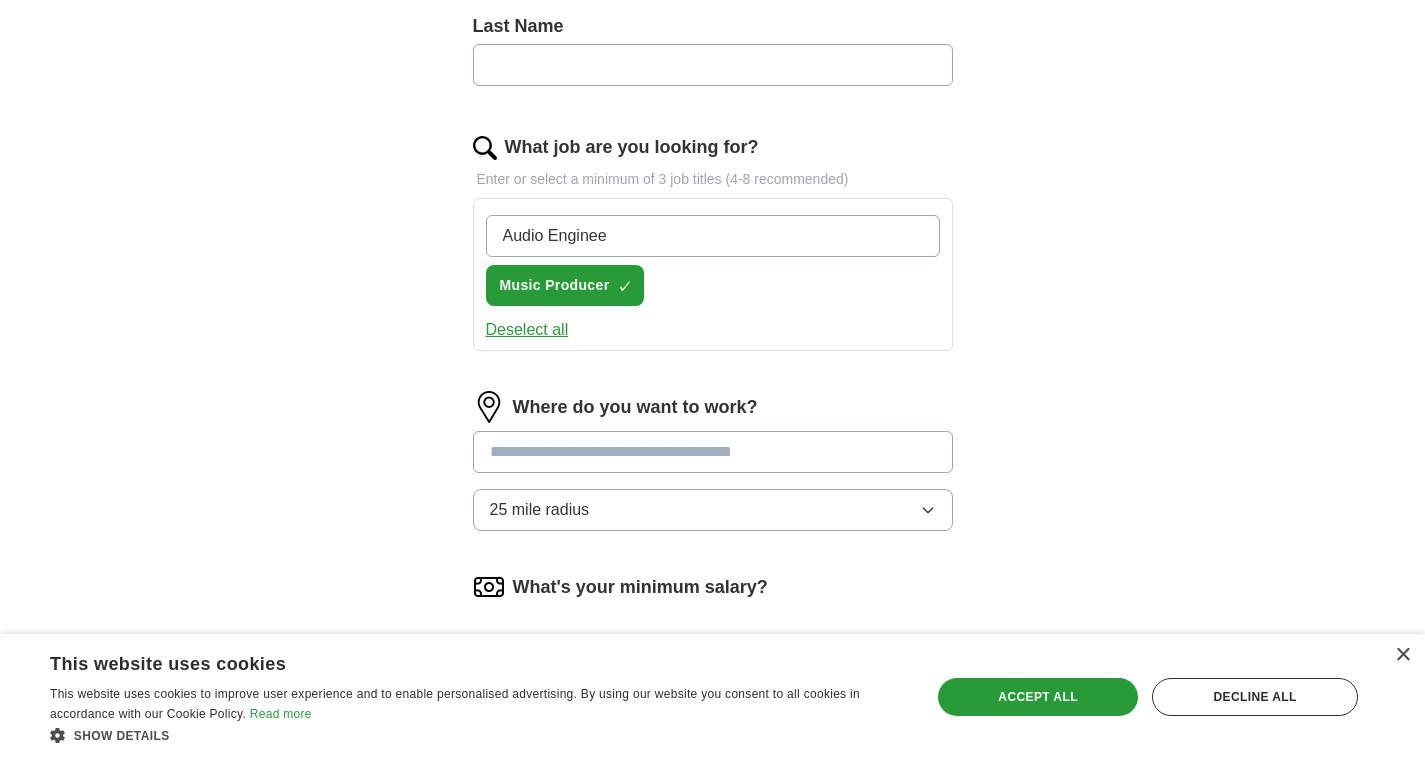 type on "Audio Engineer" 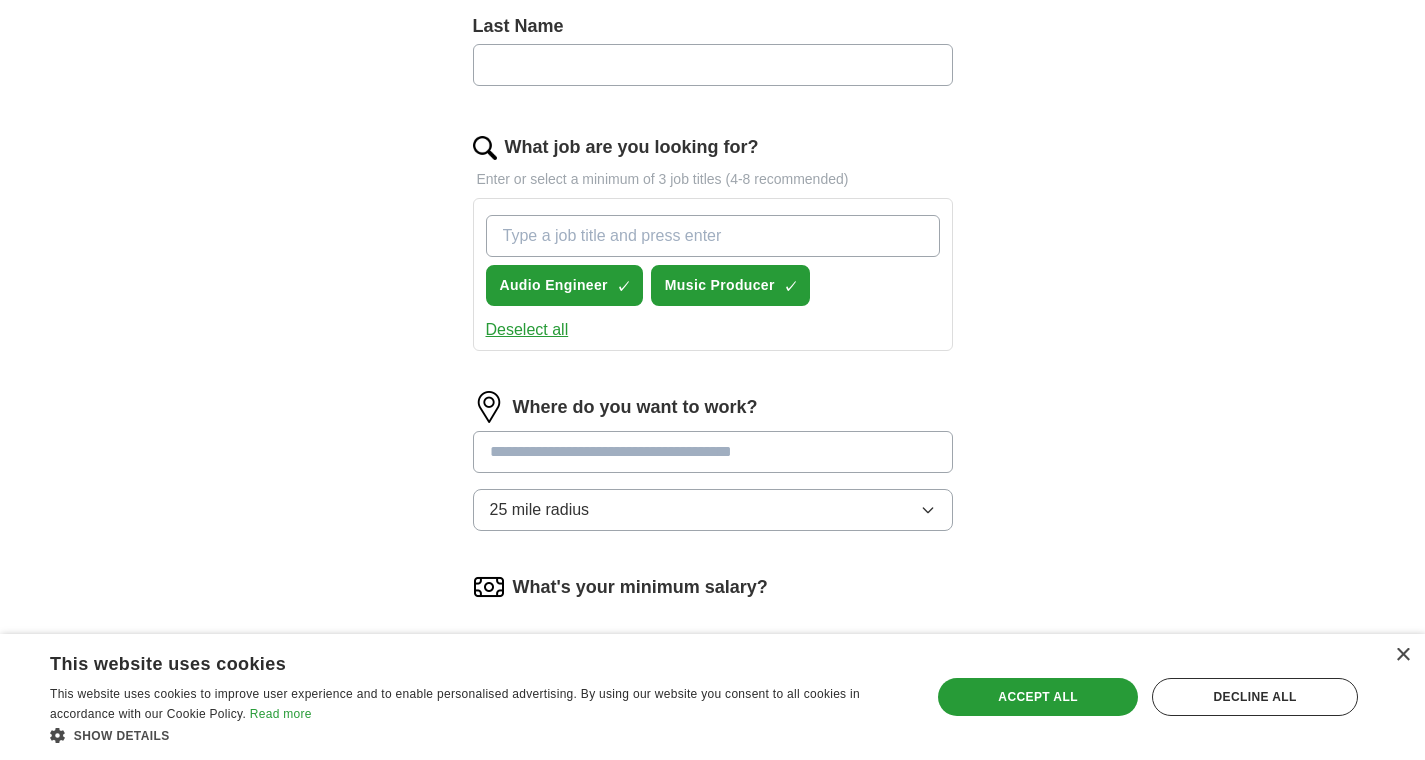 click on "Start applying for jobs" at bounding box center (713, 807) 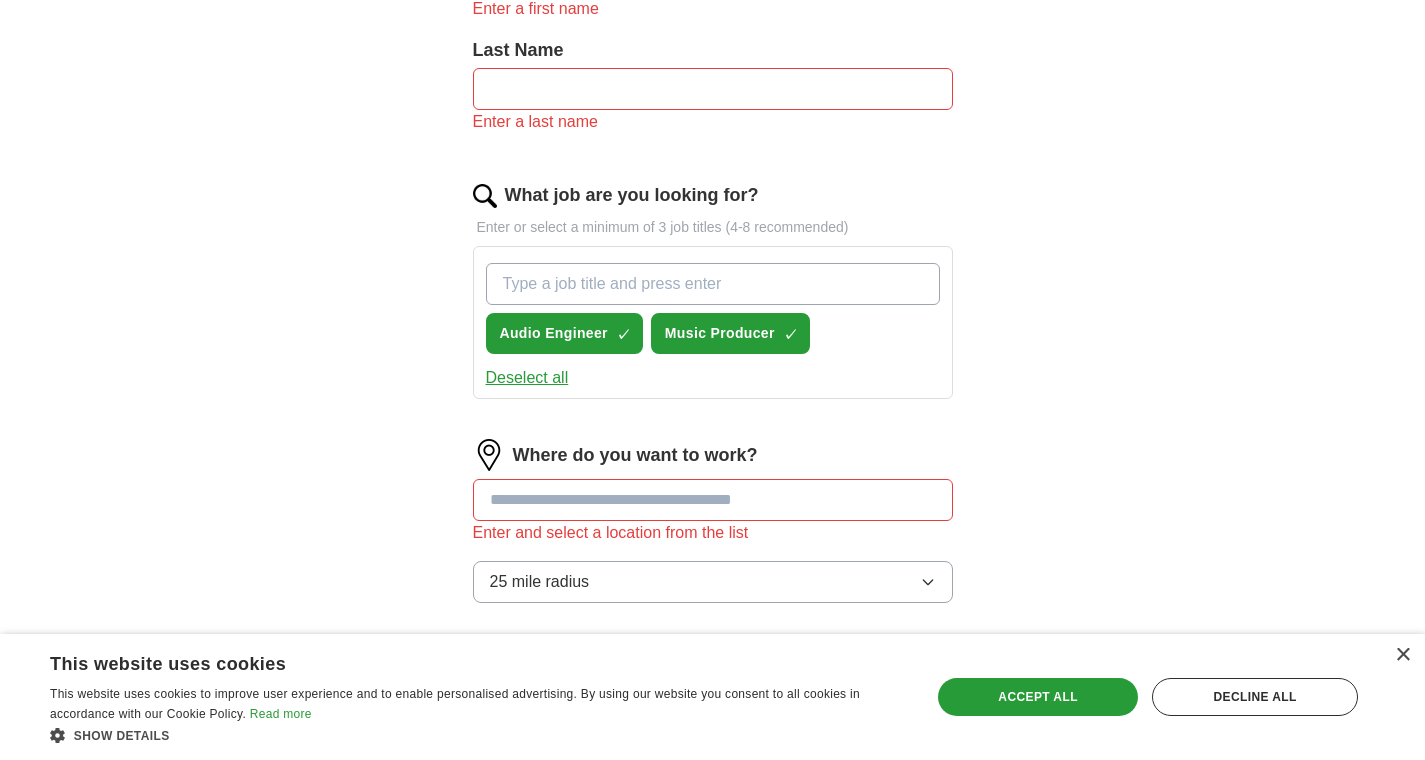 click on "What job are you looking for?" at bounding box center [713, 284] 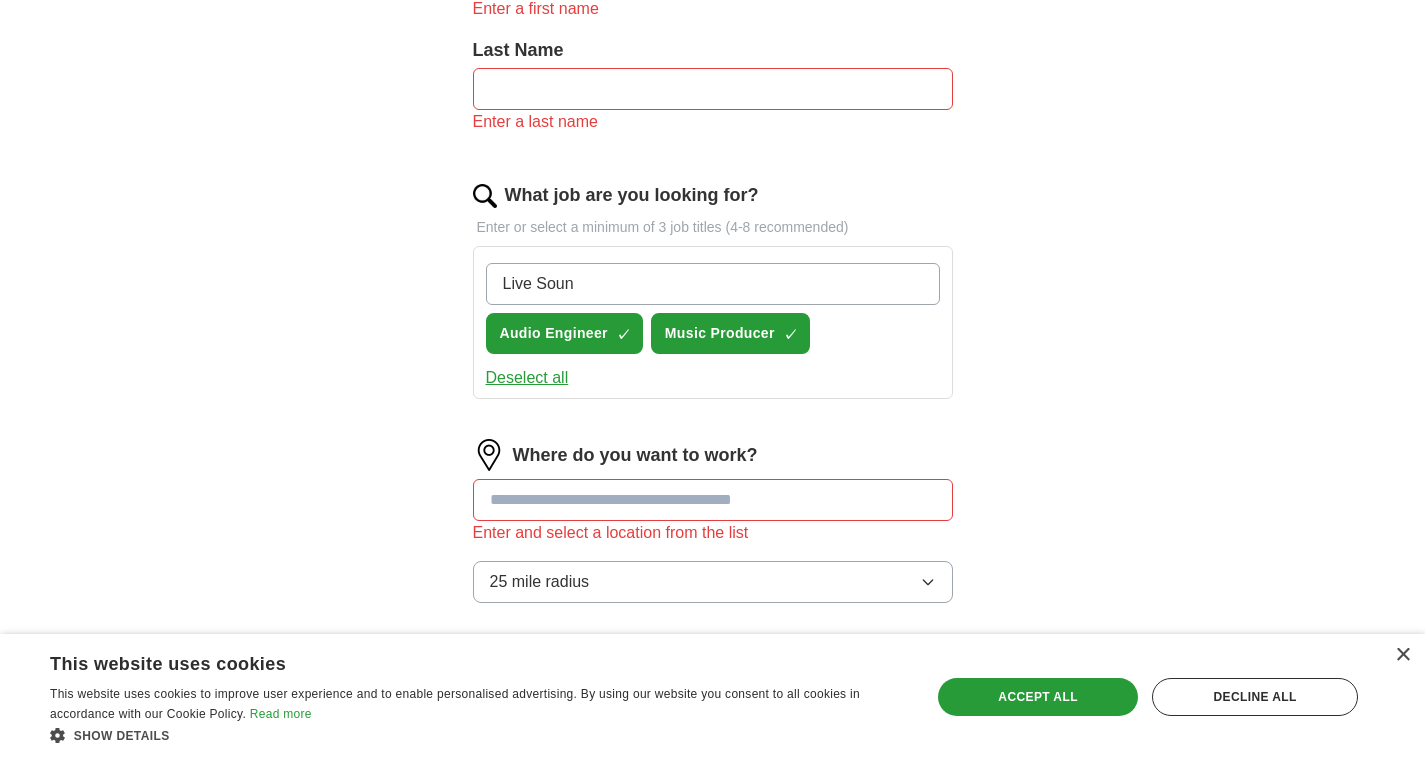 type on "Live Sound" 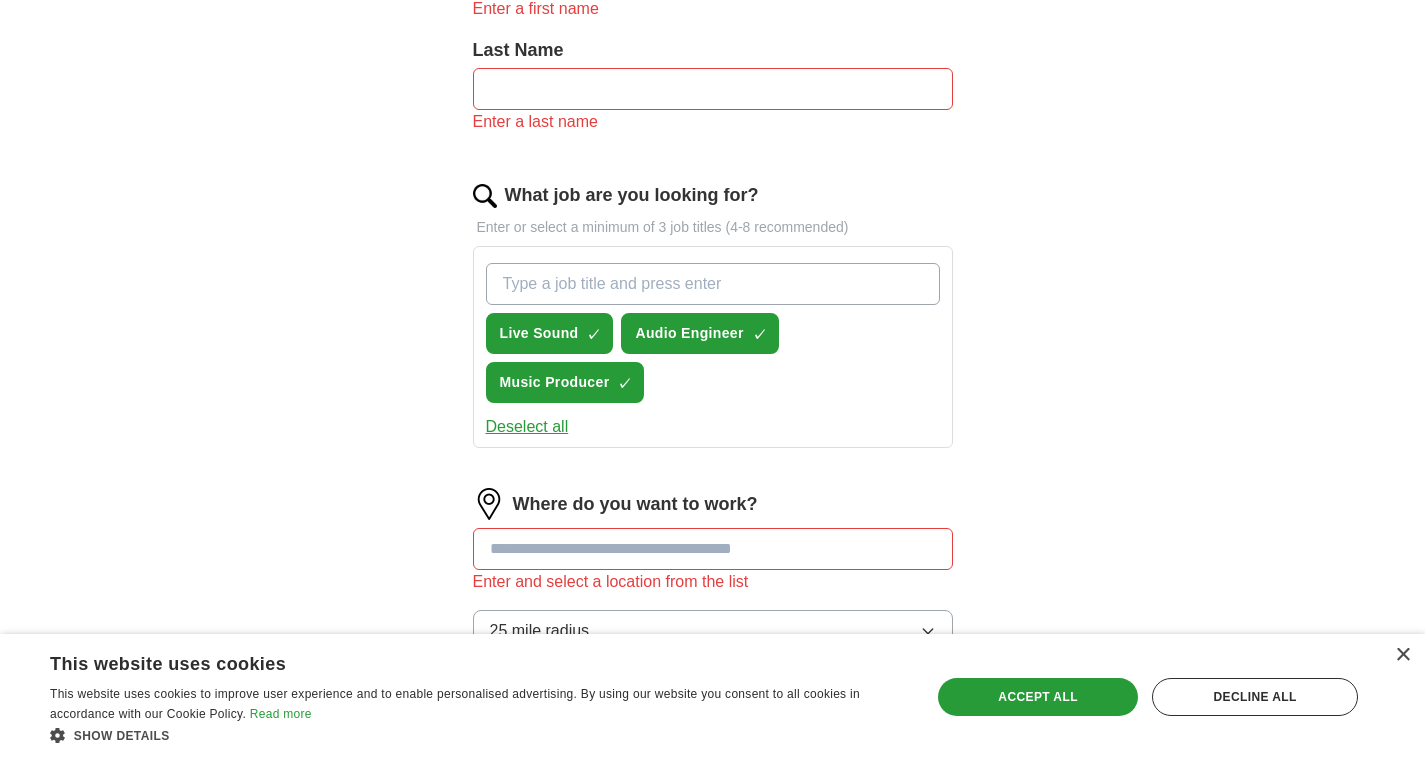 click on "What job are you looking for?" at bounding box center (713, 284) 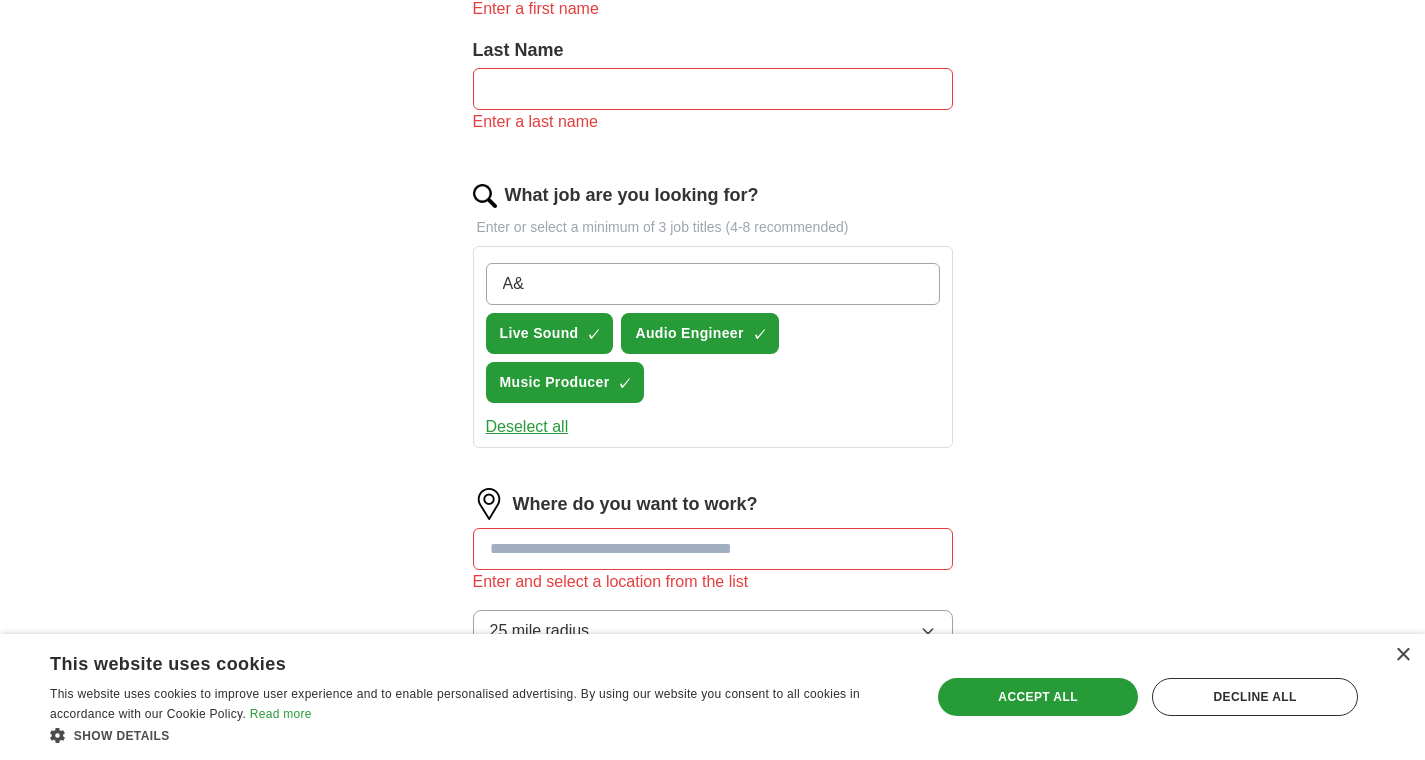 type on "A&R" 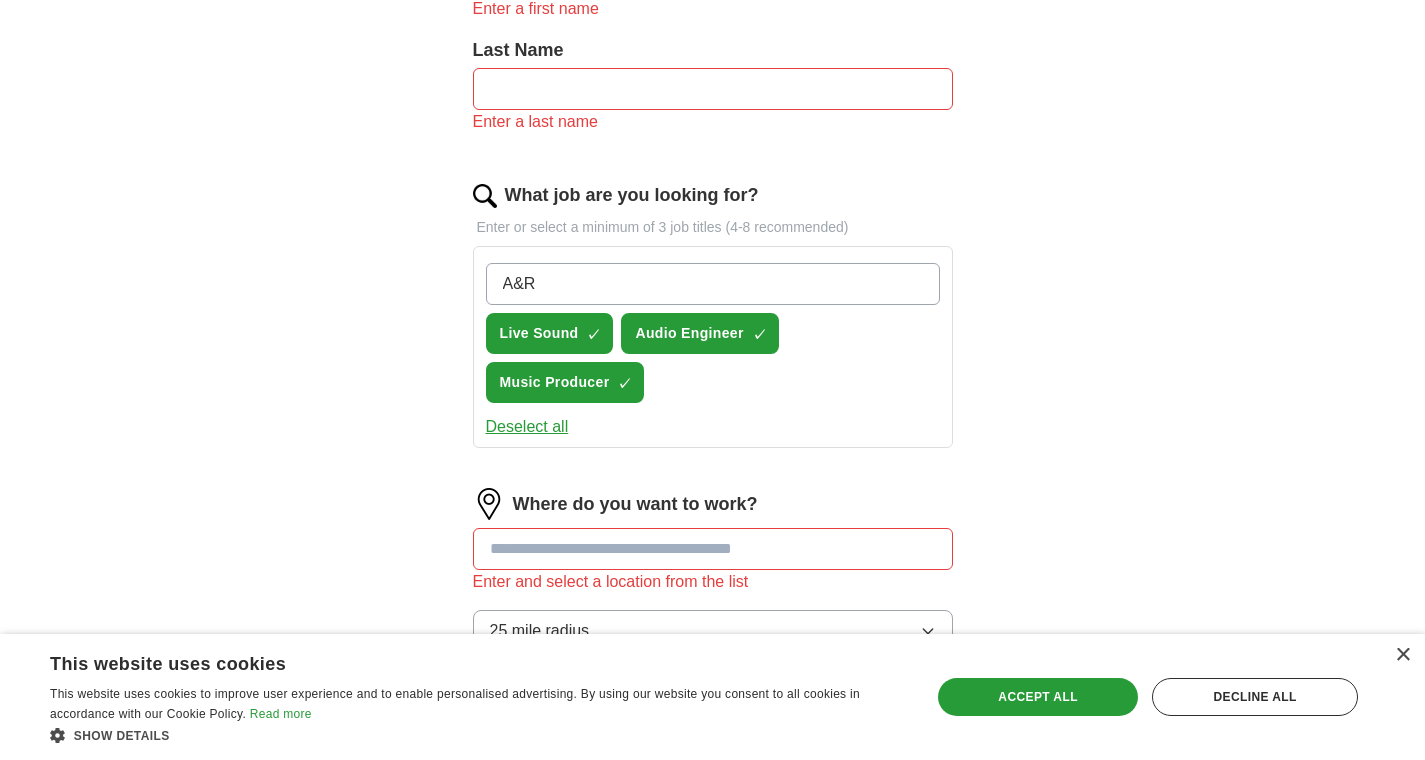 type 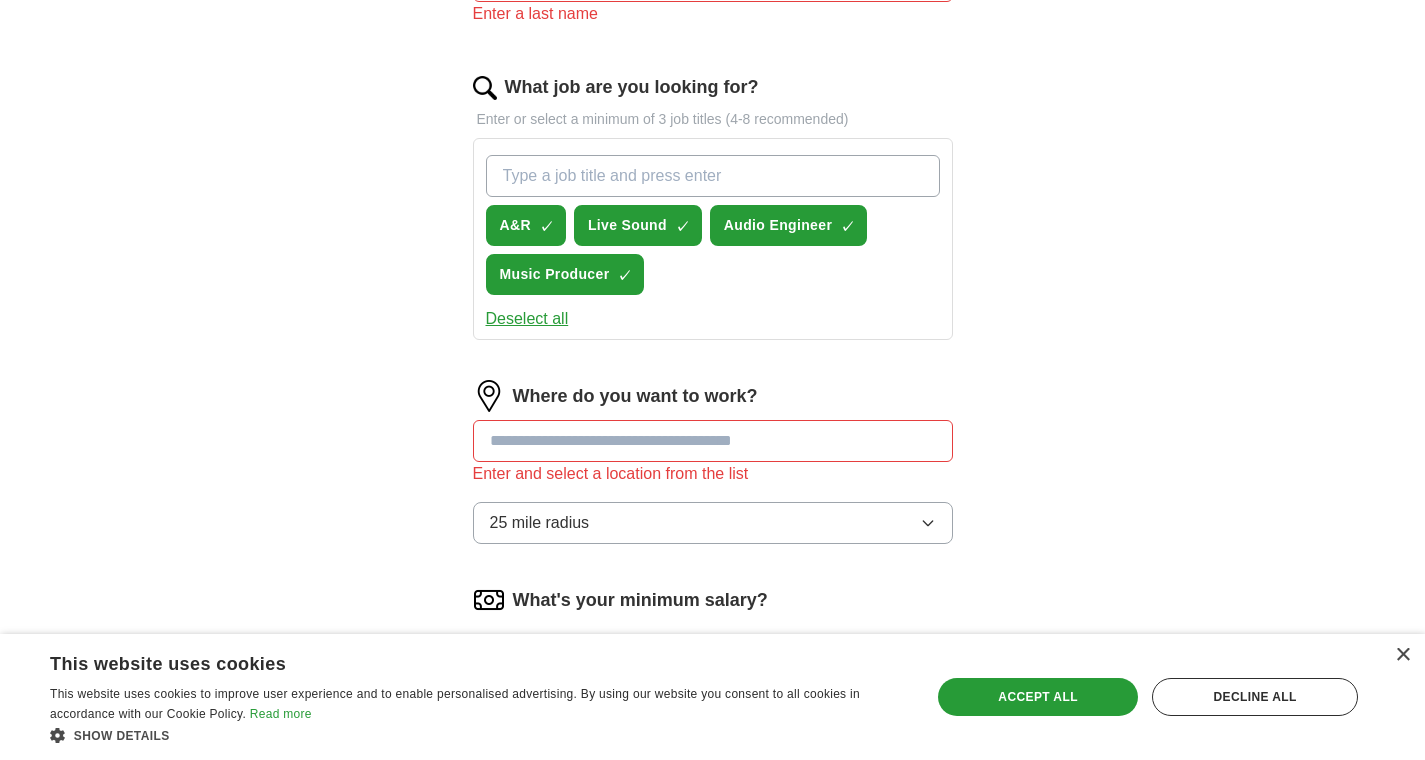 scroll, scrollTop: 828, scrollLeft: 0, axis: vertical 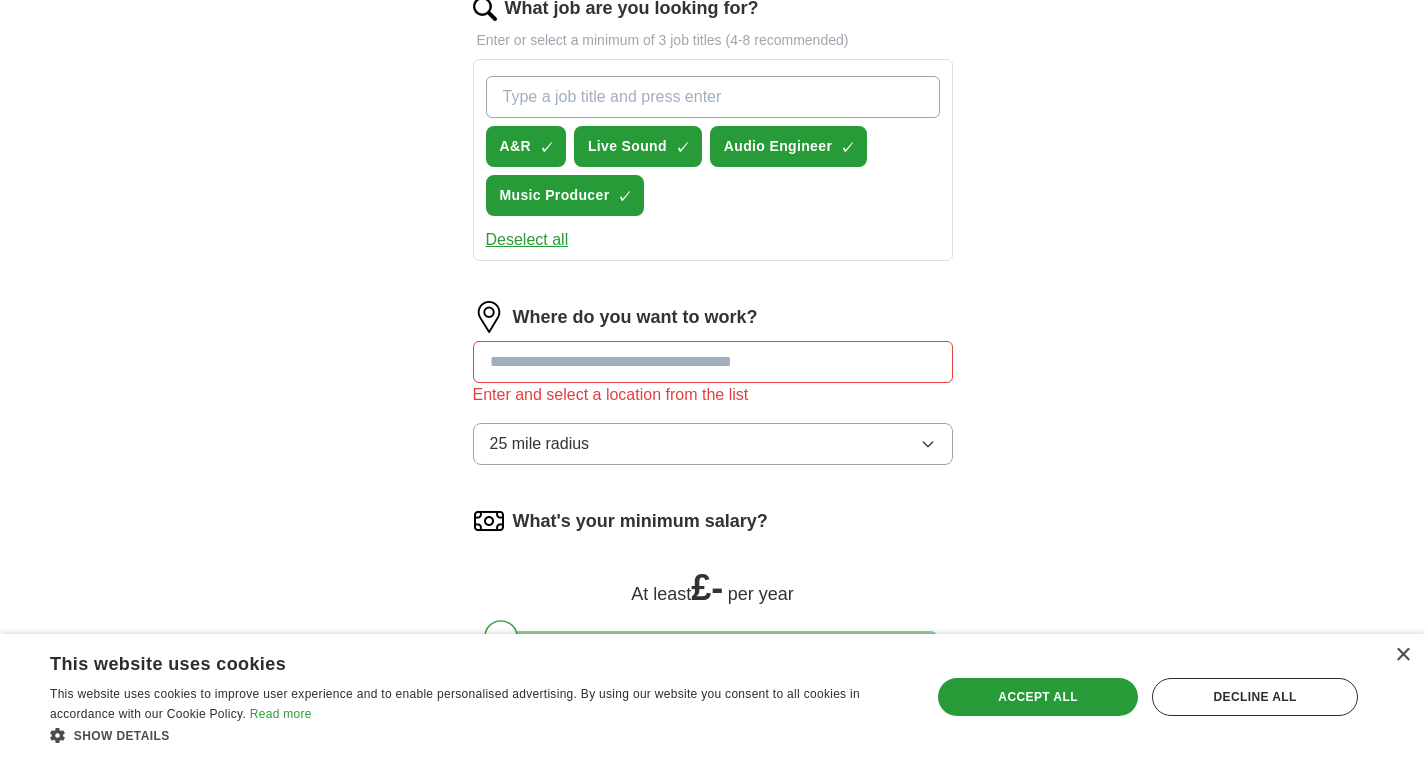 click at bounding box center (713, 362) 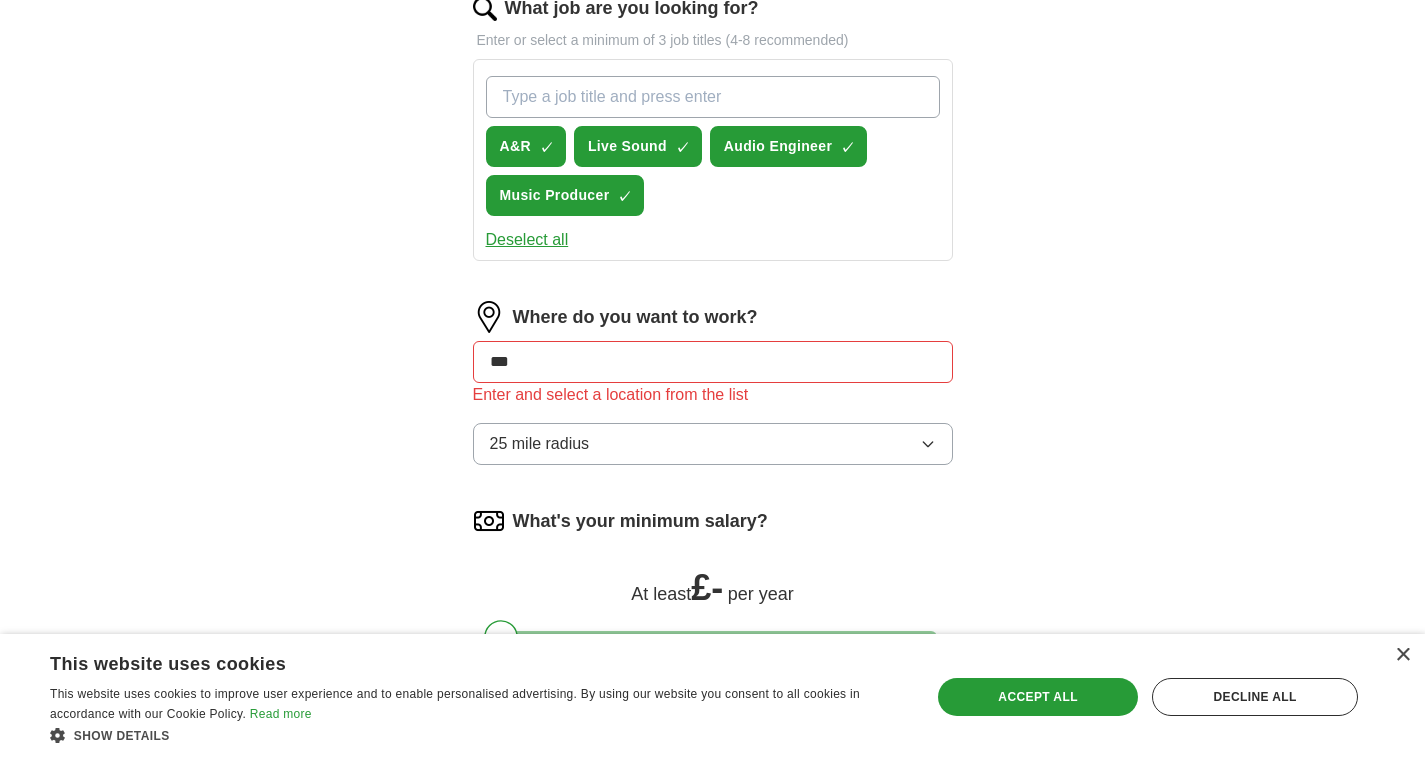 type on "****" 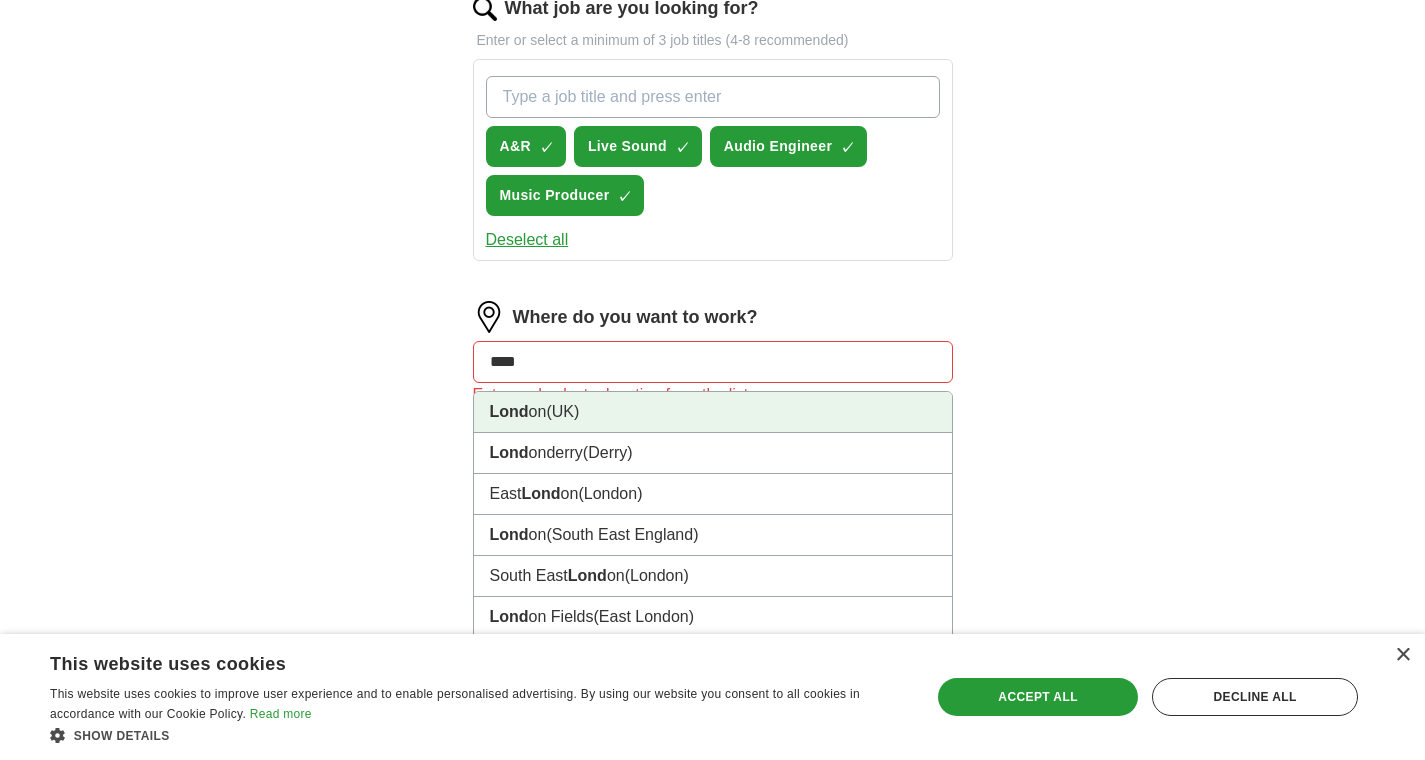 click on "[CITY]  ([COUNTRY])" at bounding box center [713, 412] 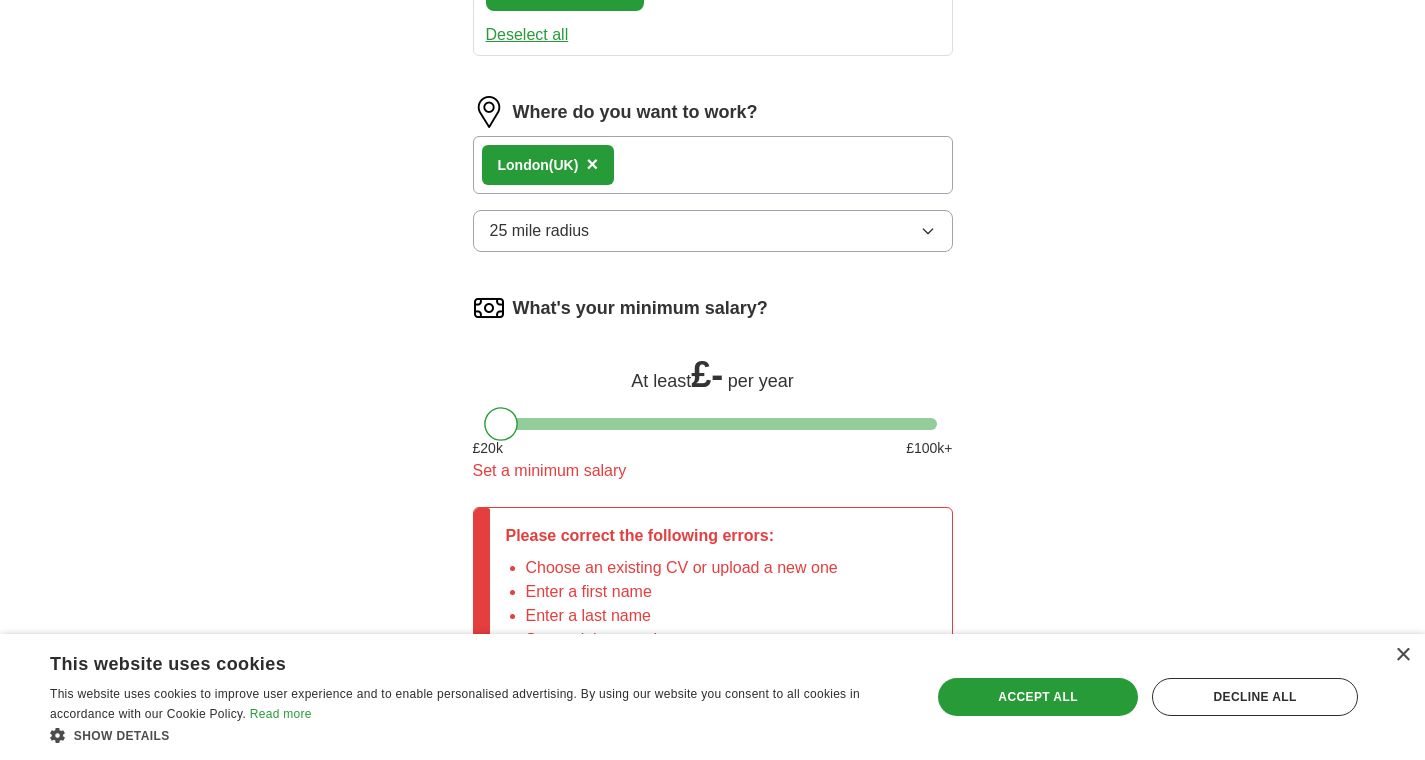 scroll, scrollTop: 1059, scrollLeft: 0, axis: vertical 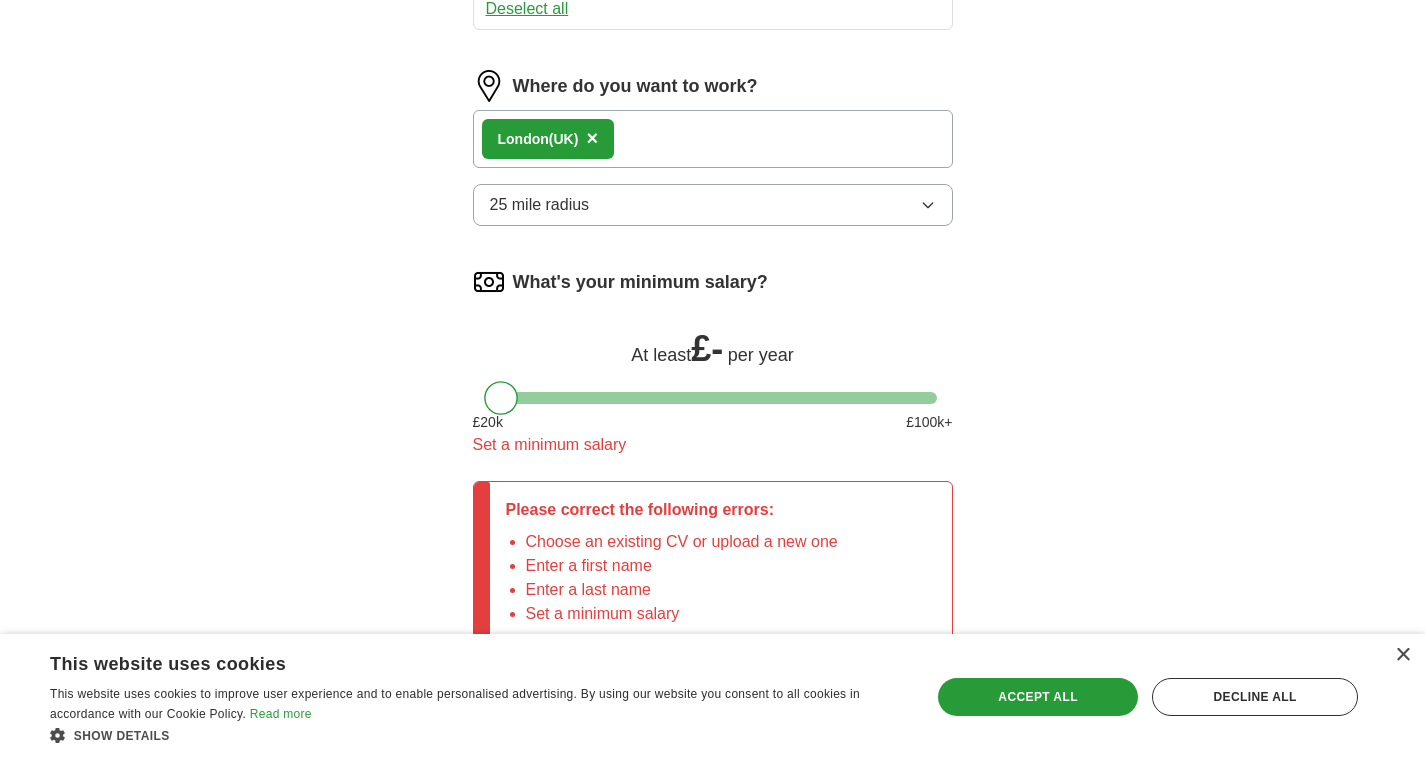 click at bounding box center [713, 398] 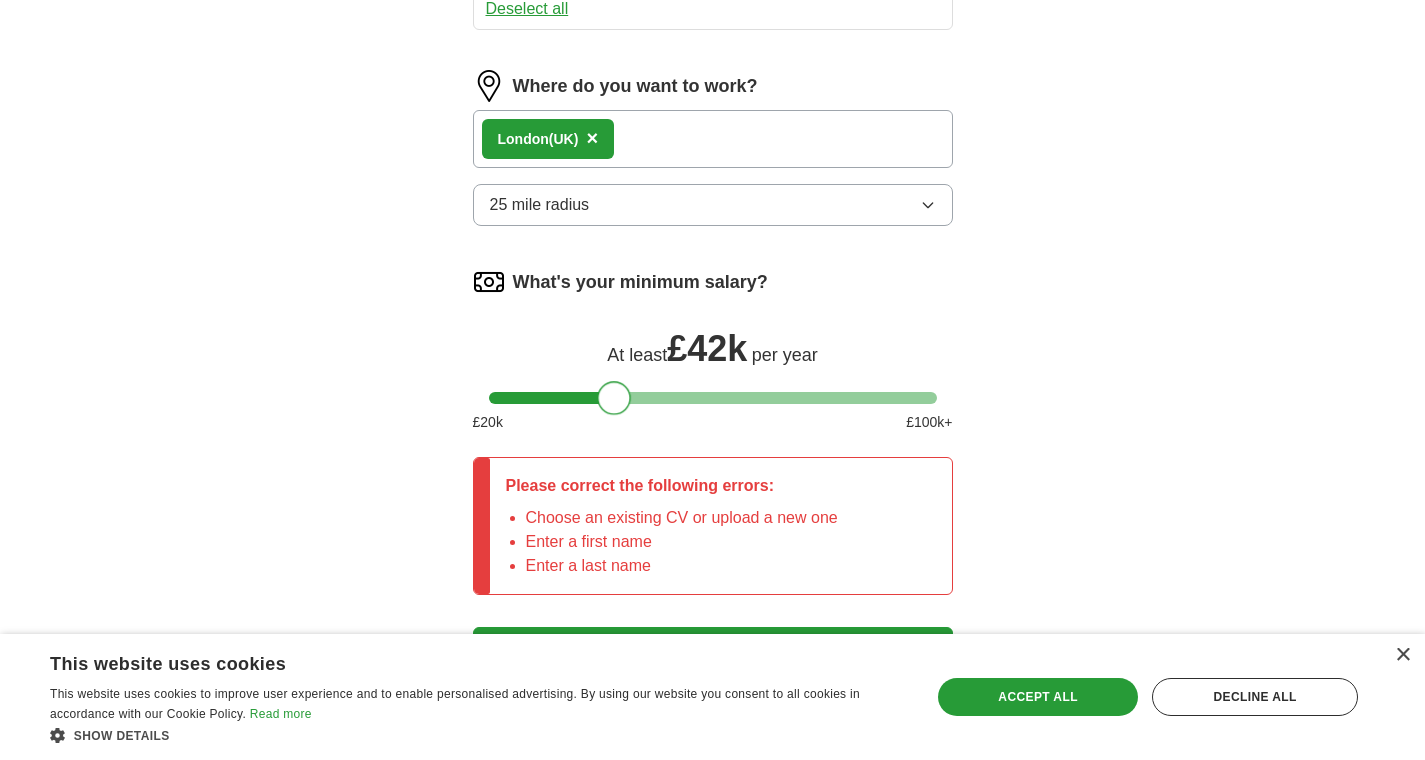 click at bounding box center [713, 398] 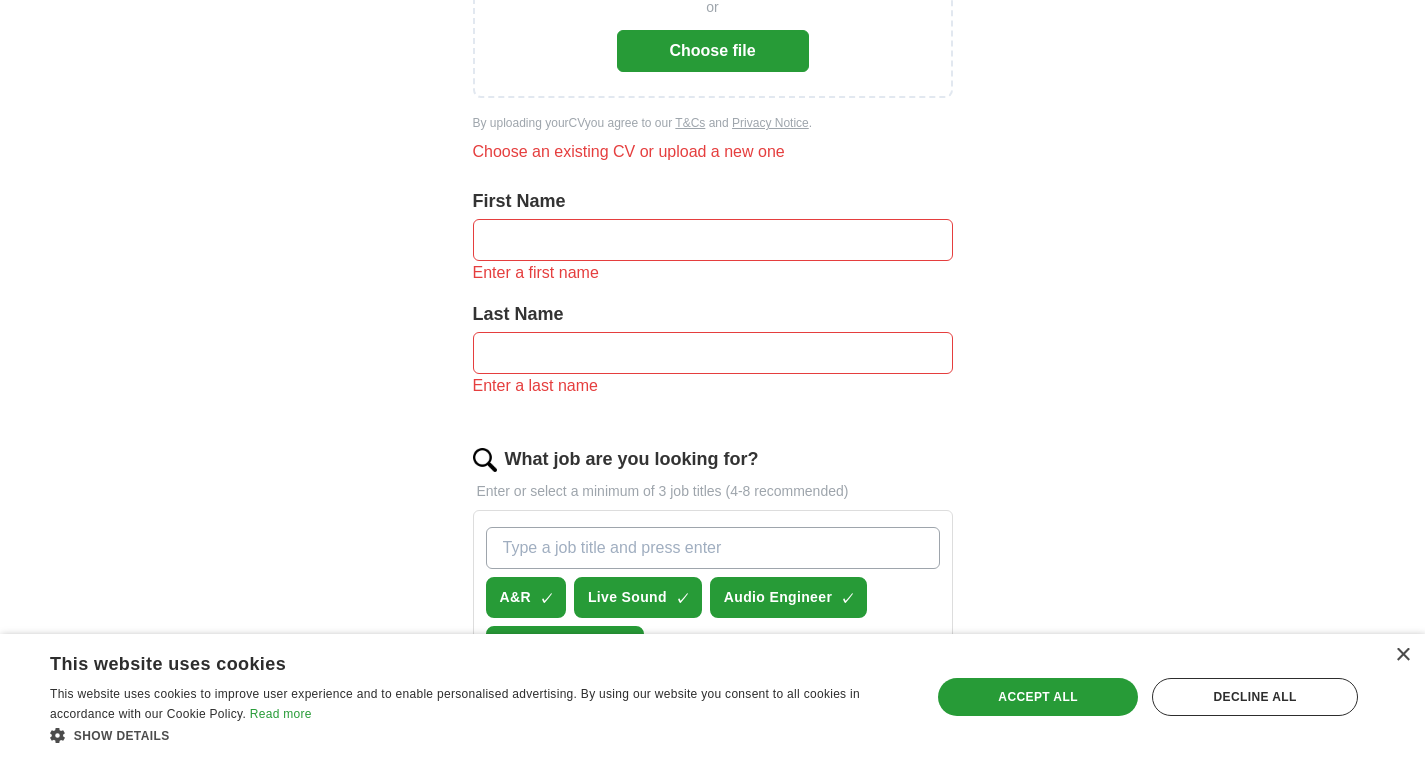 scroll, scrollTop: 109, scrollLeft: 0, axis: vertical 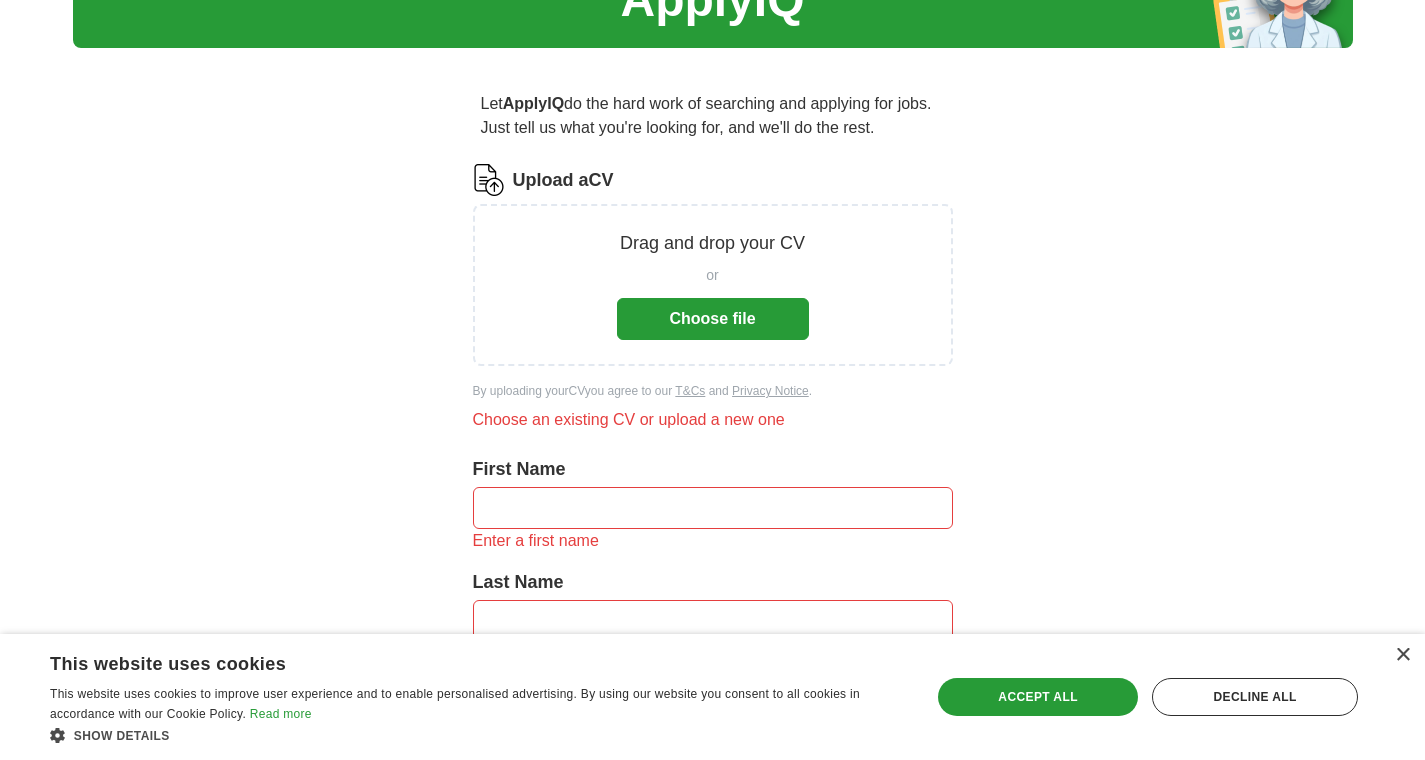 click at bounding box center (713, 508) 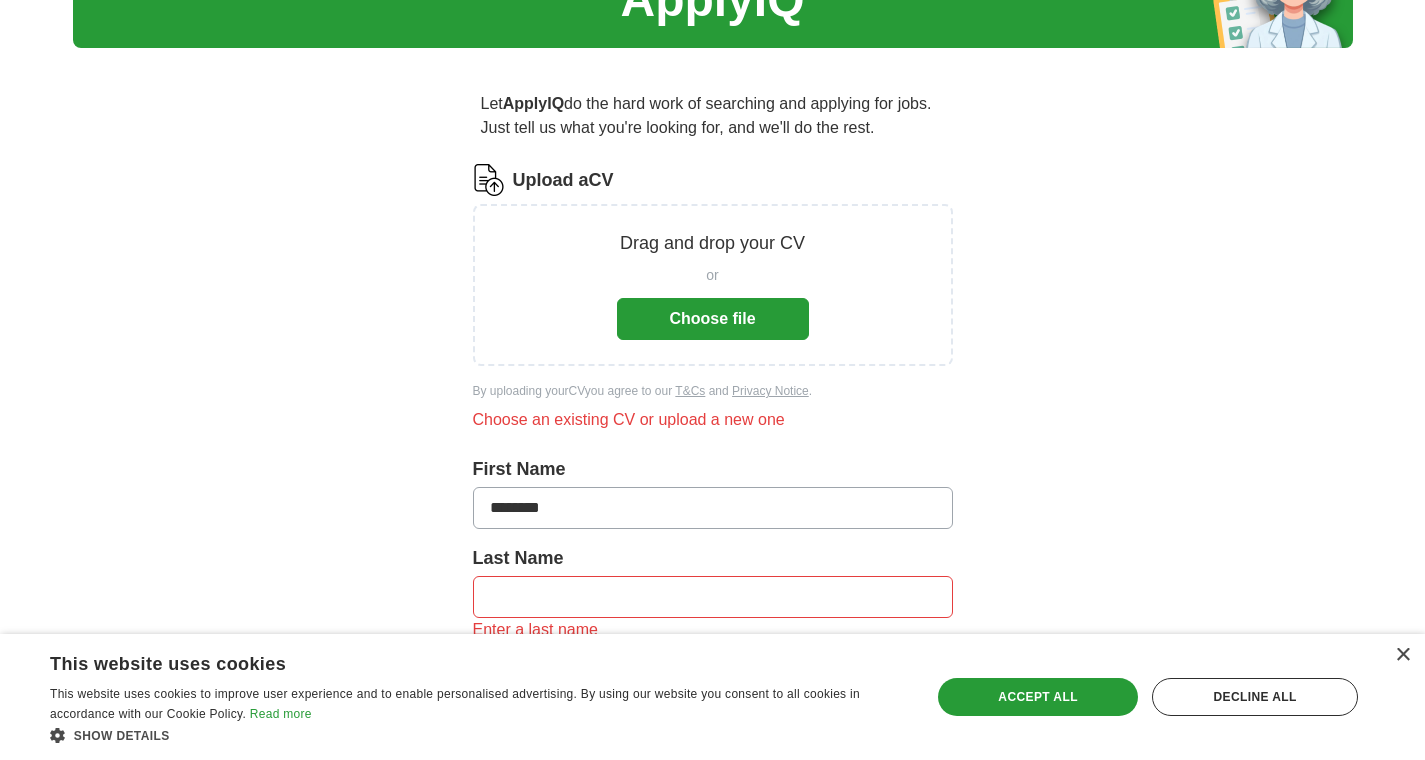 type on "********" 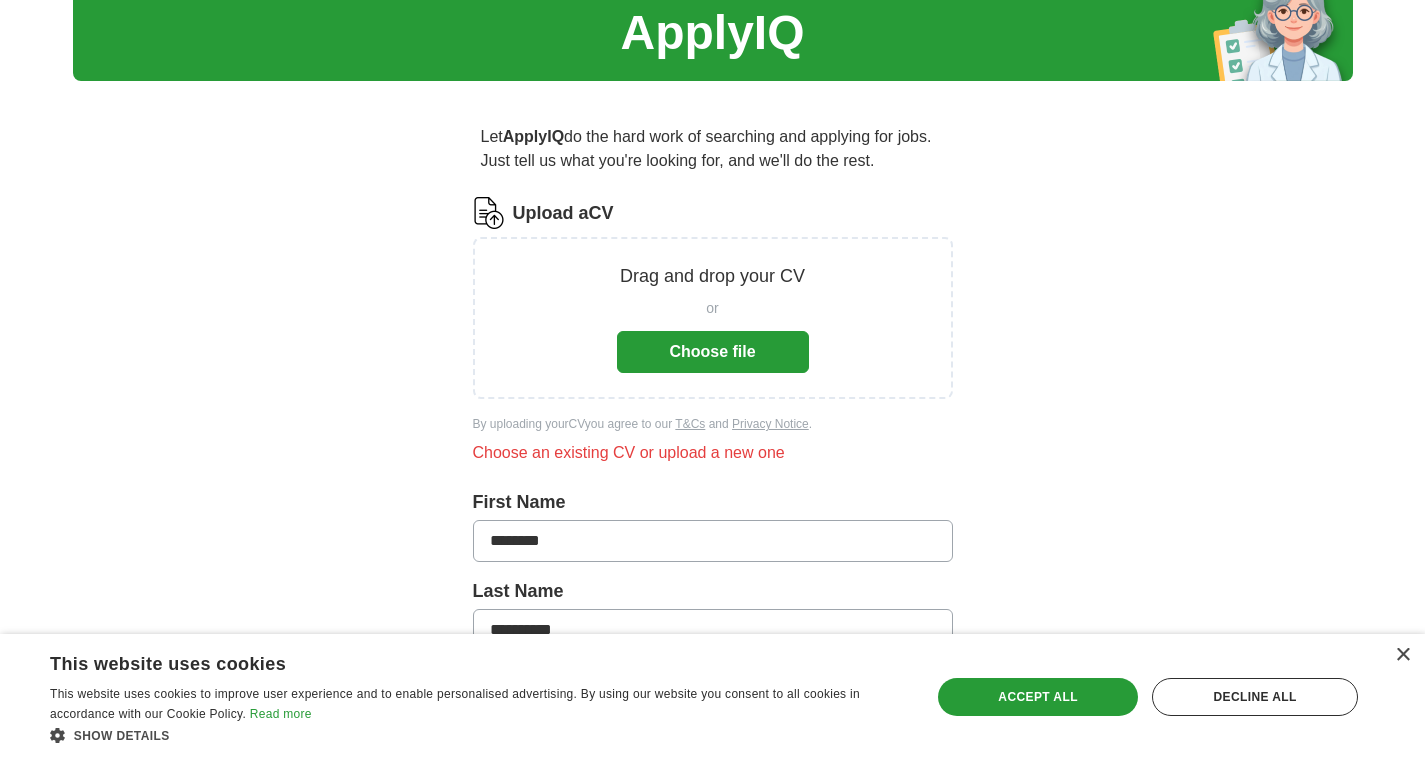 scroll, scrollTop: 0, scrollLeft: 0, axis: both 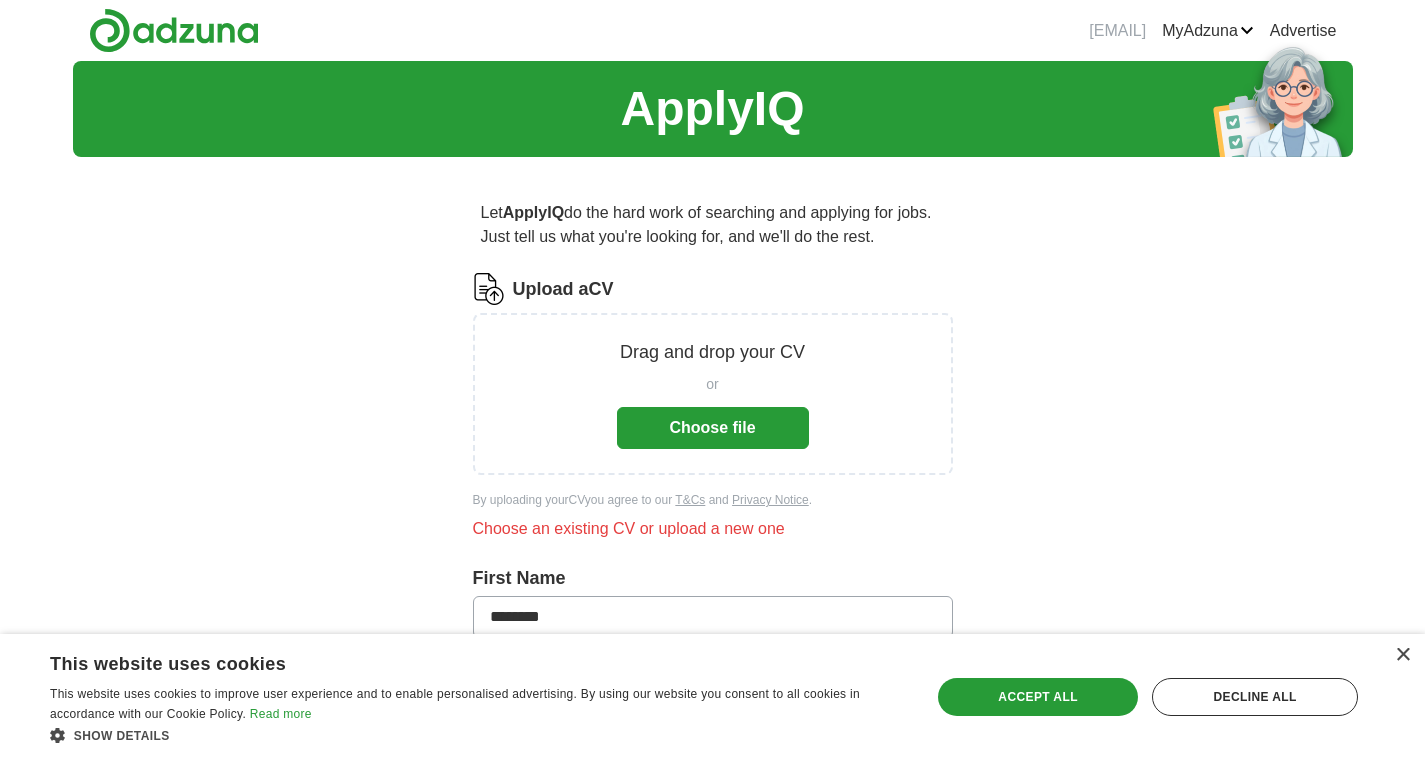 type on "**********" 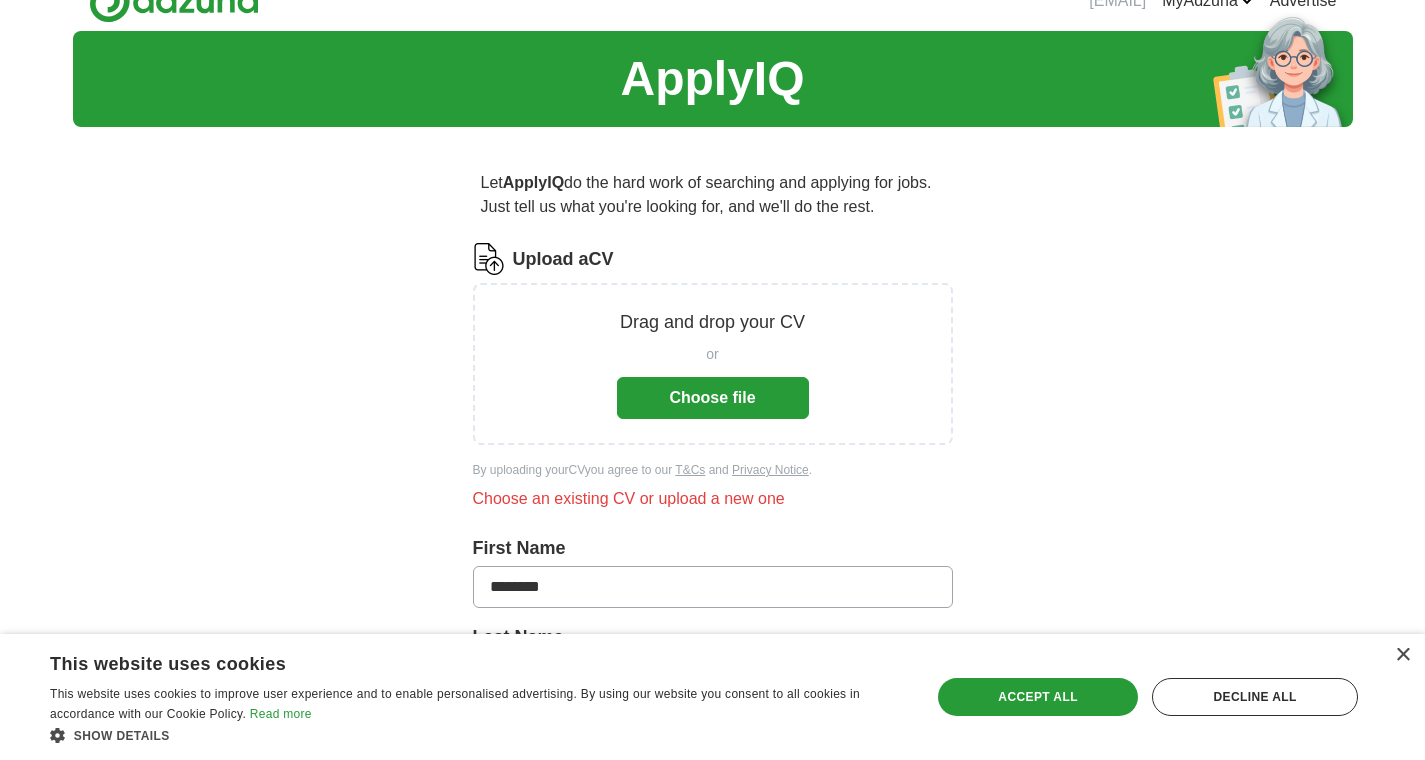 scroll, scrollTop: 0, scrollLeft: 0, axis: both 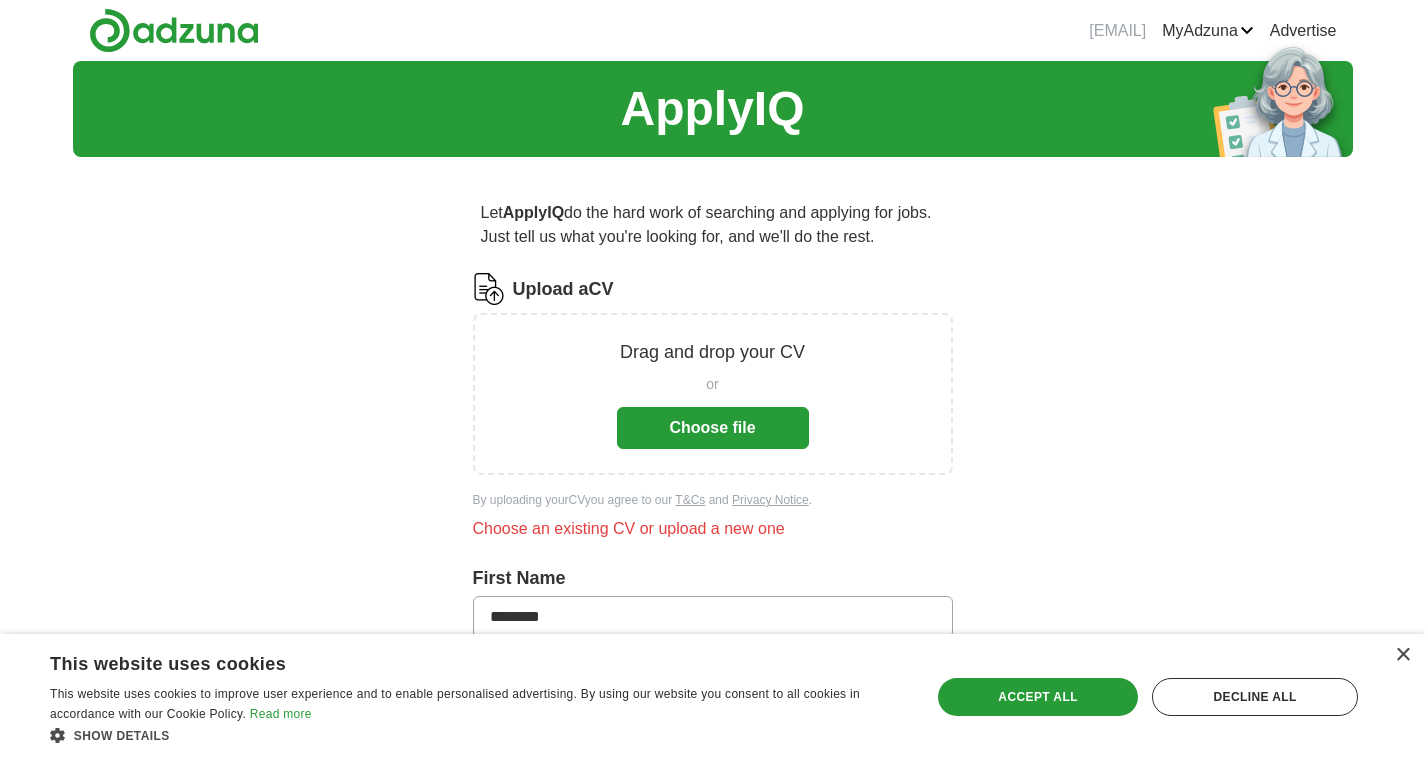 click on "Choose file" at bounding box center [713, 428] 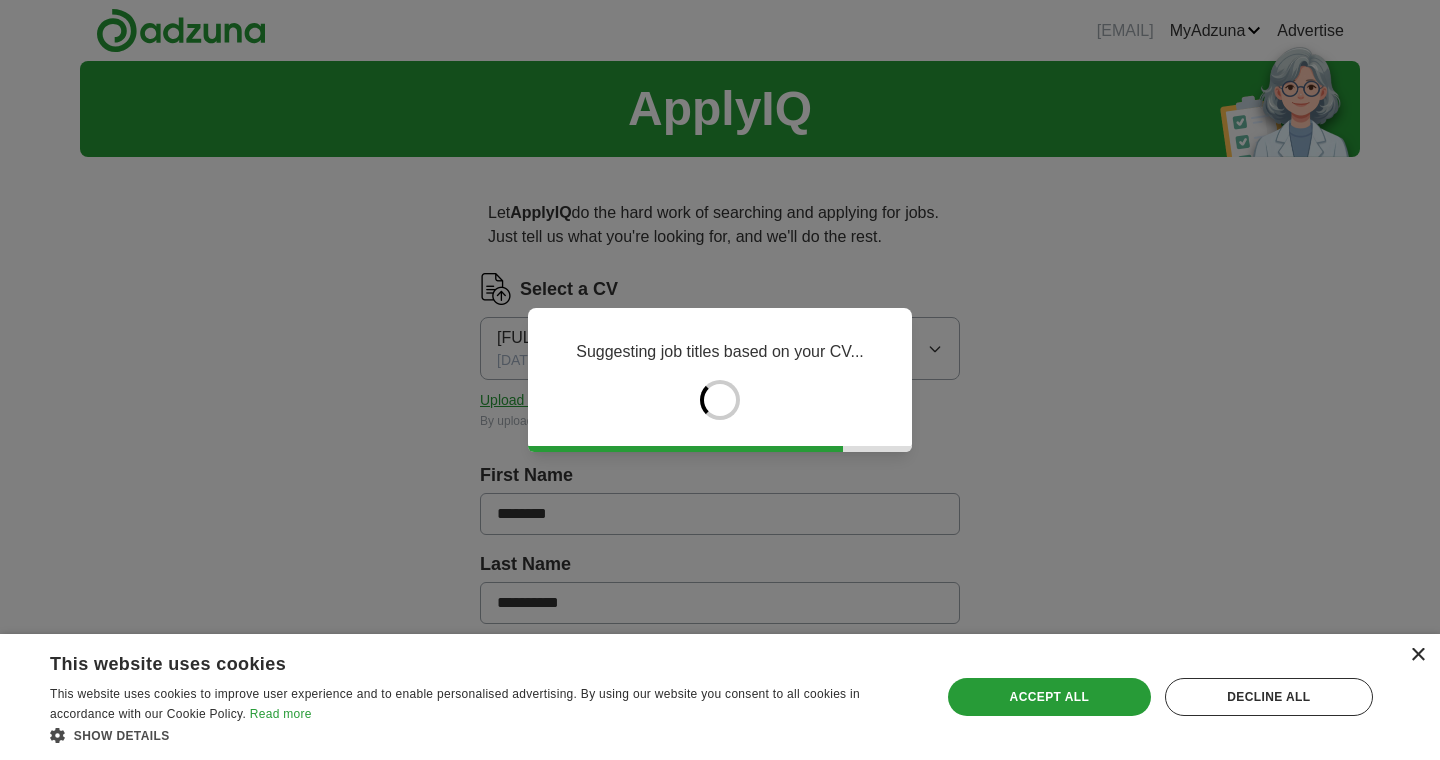 click on "×" at bounding box center [1417, 655] 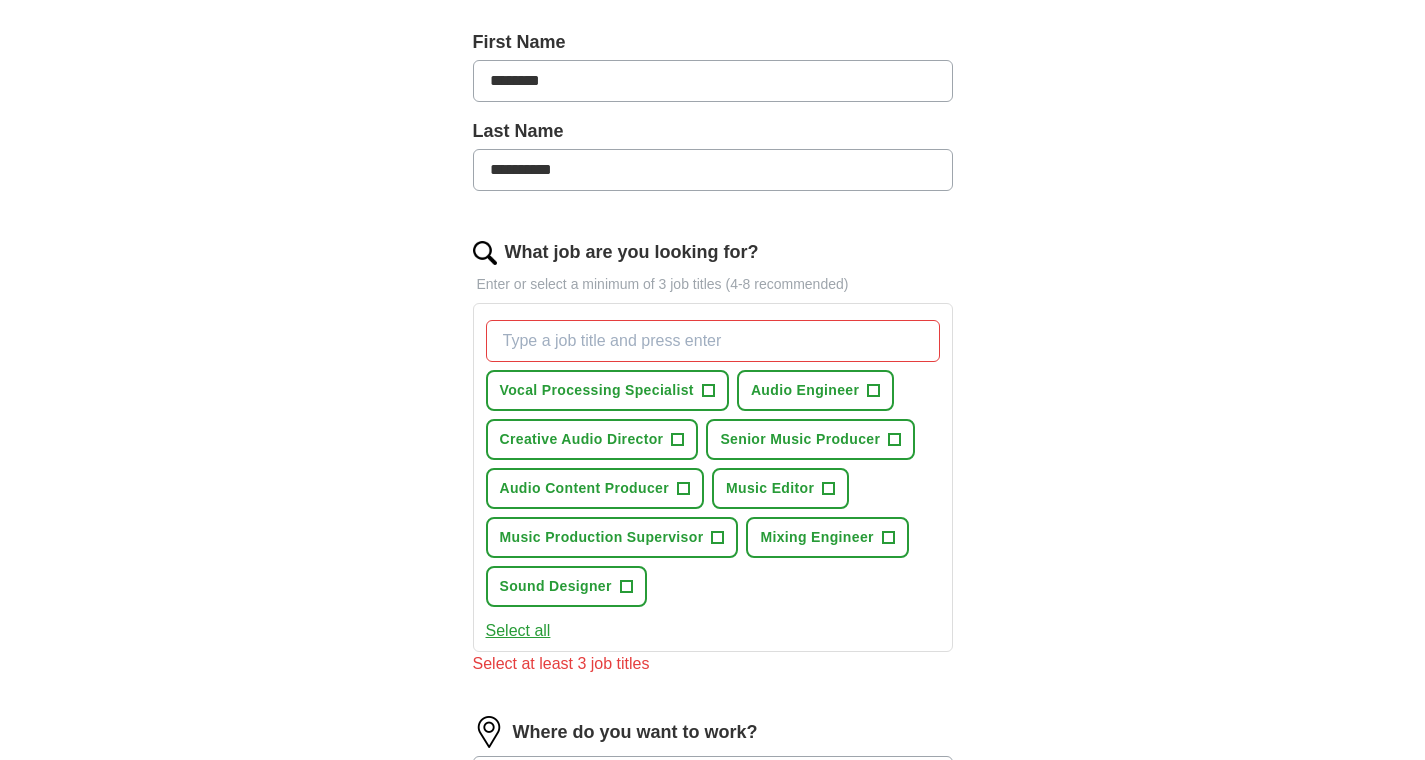 scroll, scrollTop: 435, scrollLeft: 0, axis: vertical 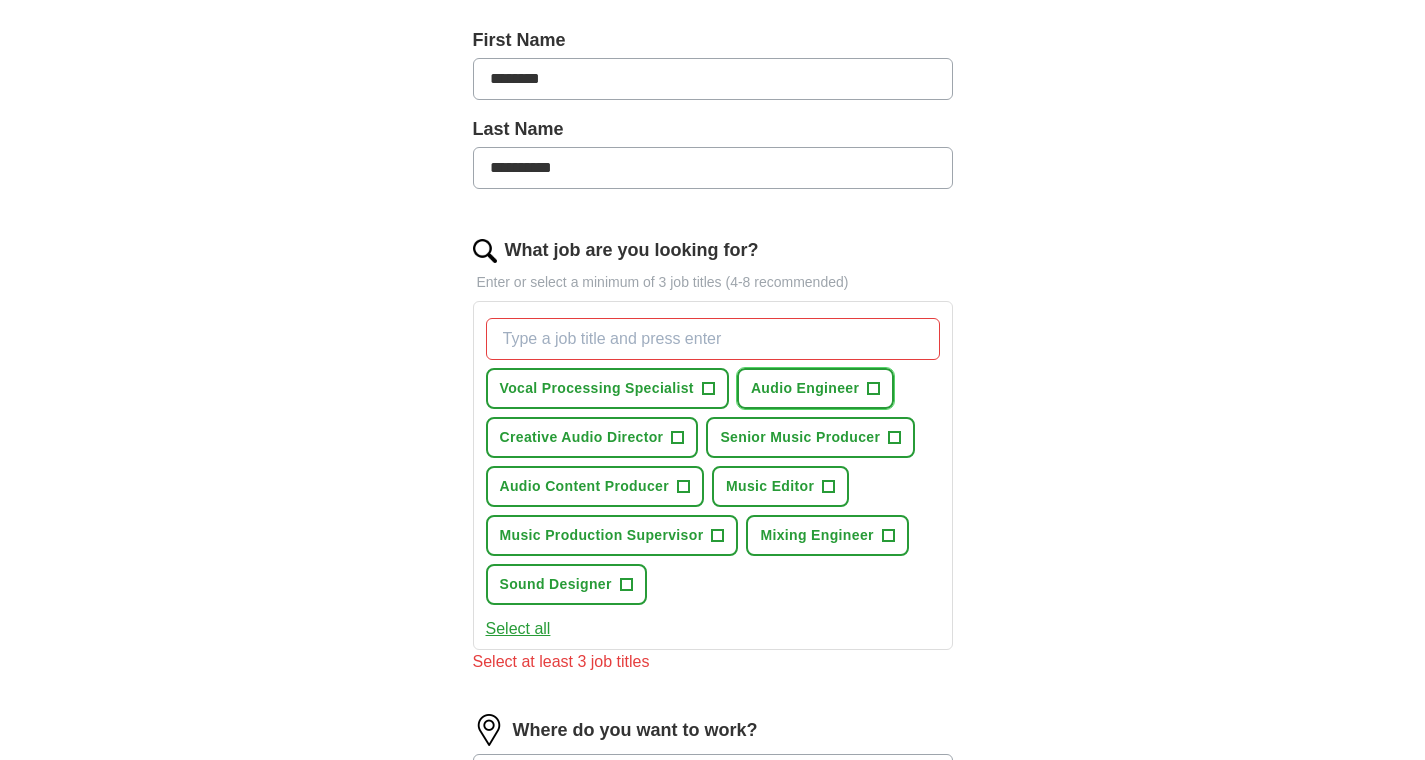 click on "Audio Engineer" at bounding box center [805, 388] 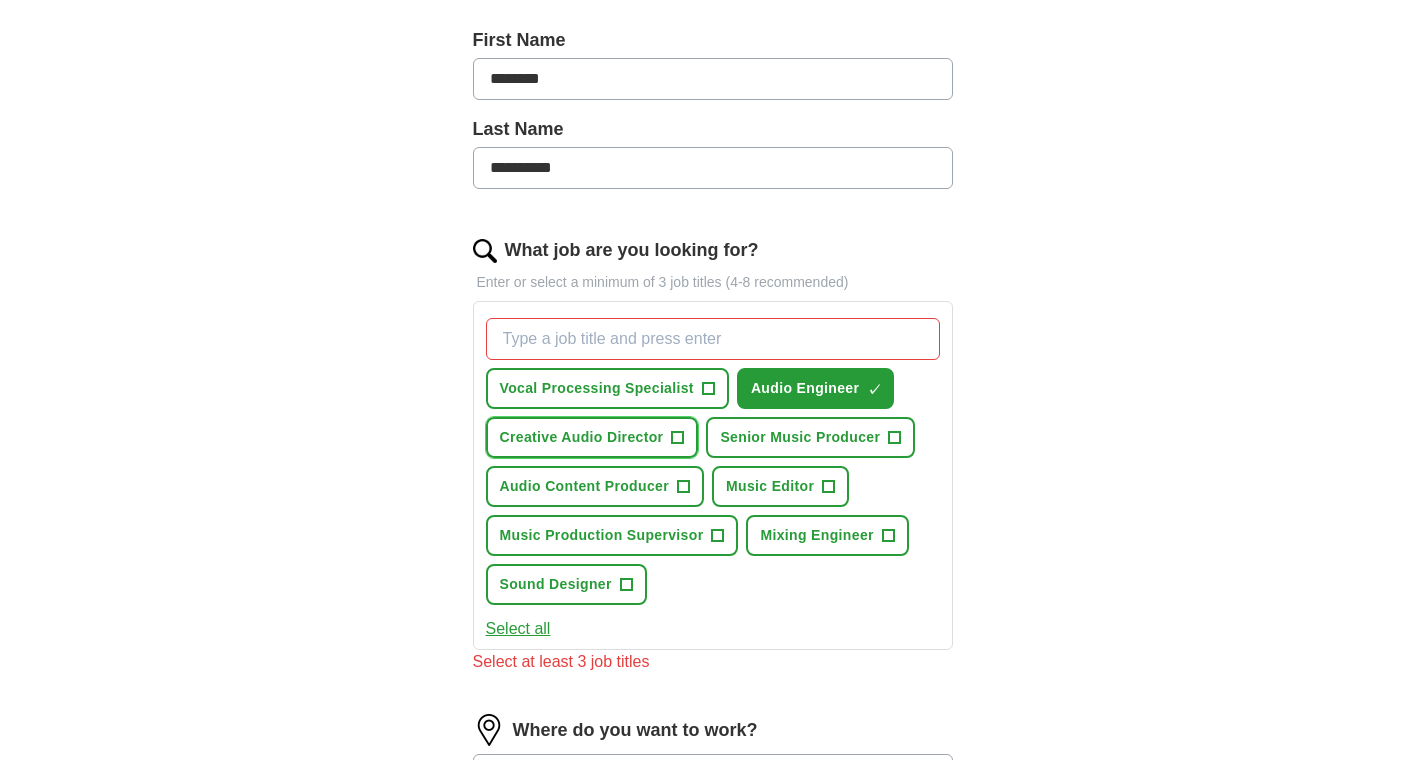 click on "Creative Audio Director" at bounding box center (582, 437) 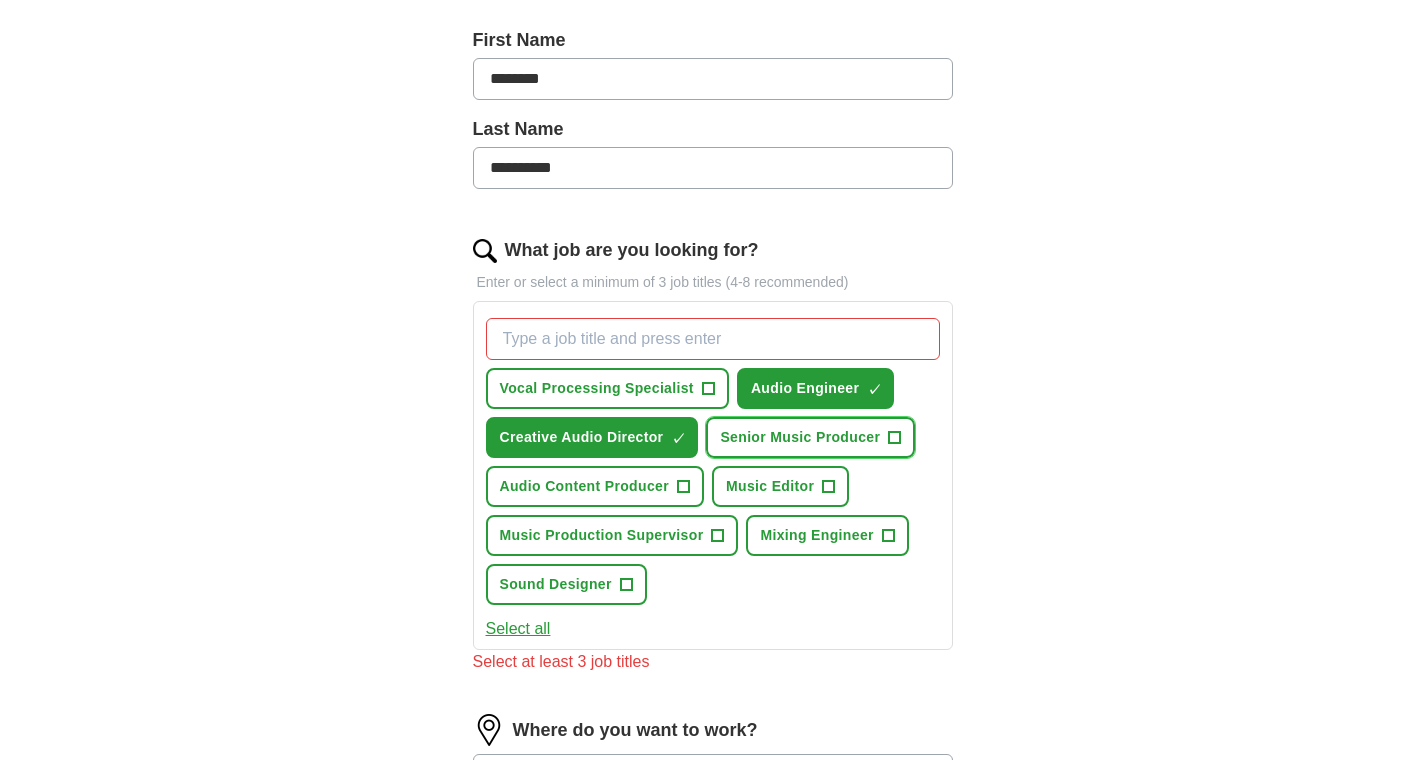 click on "Senior Music Producer" at bounding box center [800, 437] 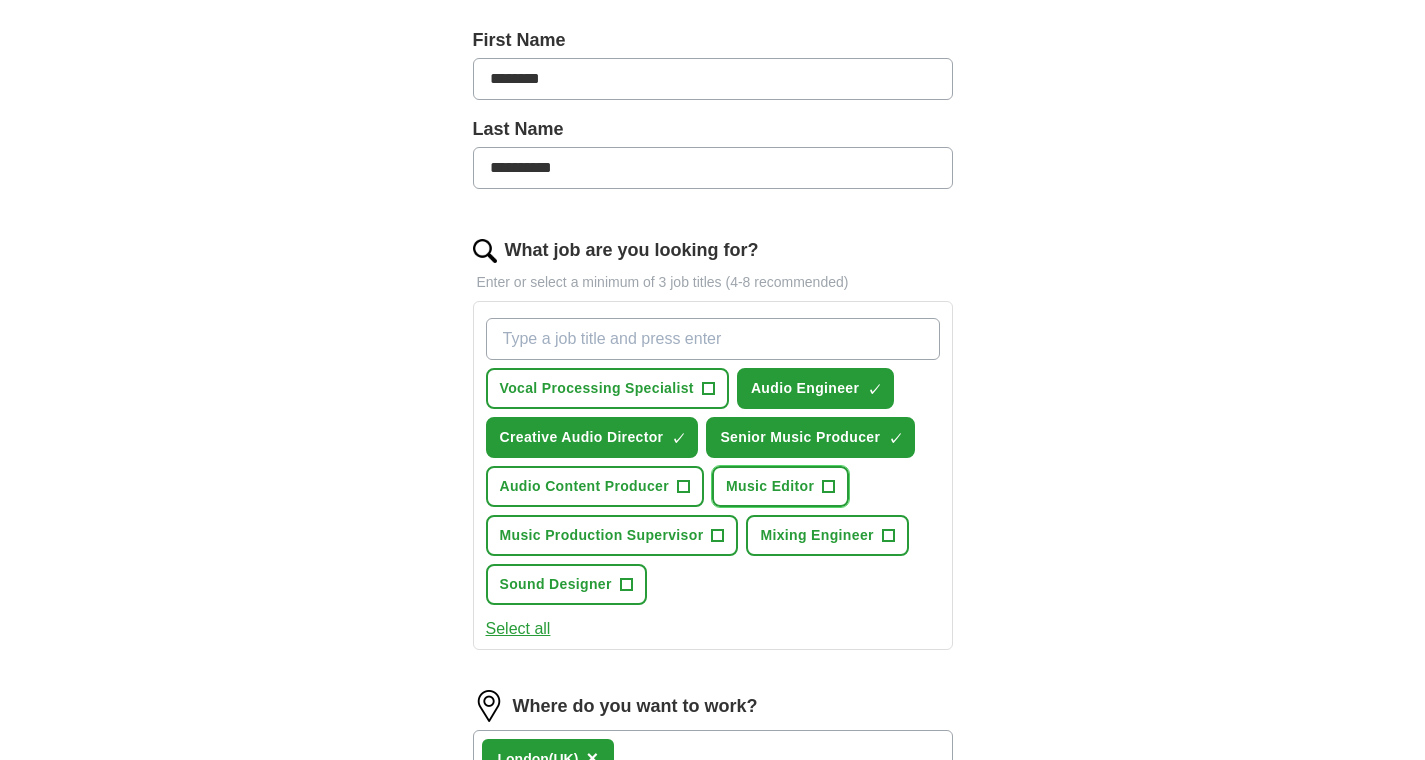click on "Music Editor" at bounding box center [770, 486] 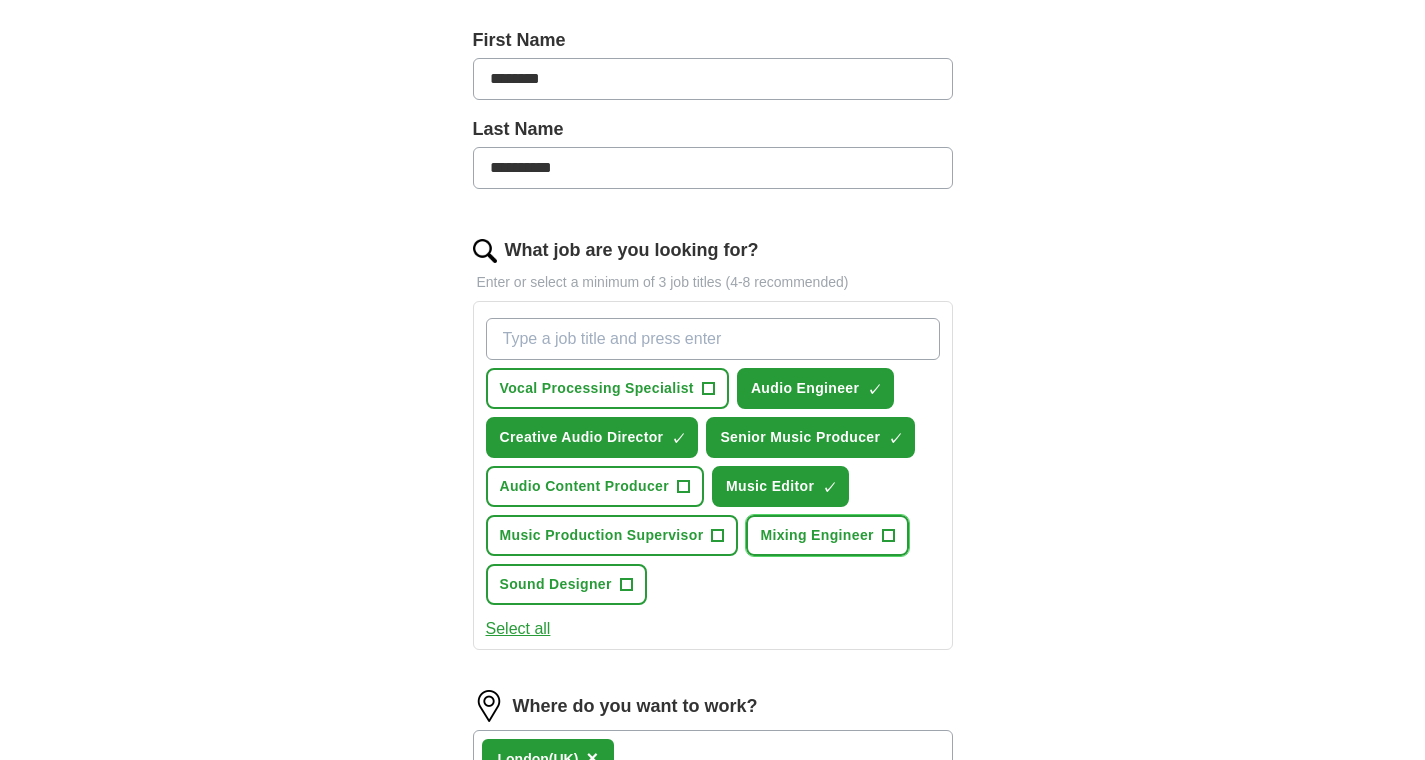 click on "Mixing Engineer" at bounding box center [816, 535] 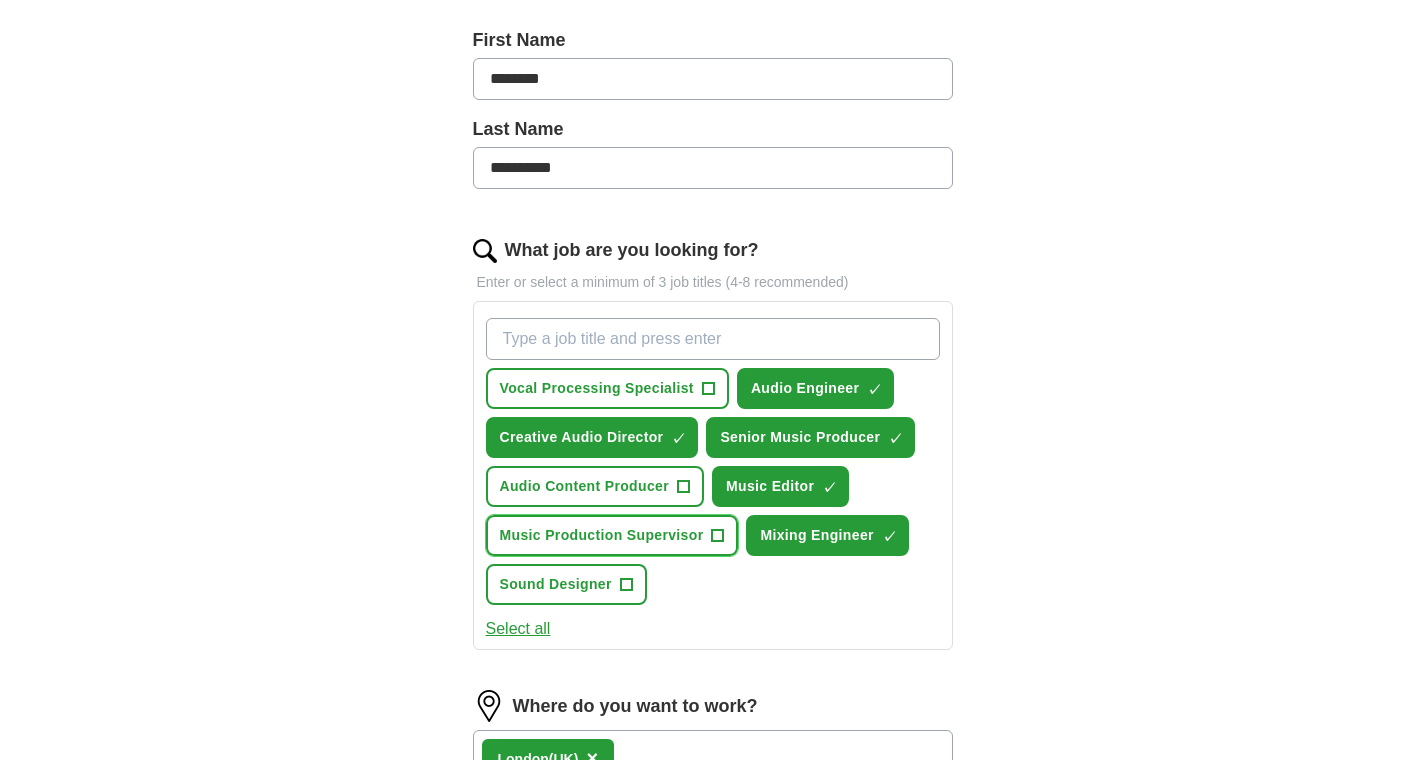 click on "Music Production Supervisor" at bounding box center [602, 535] 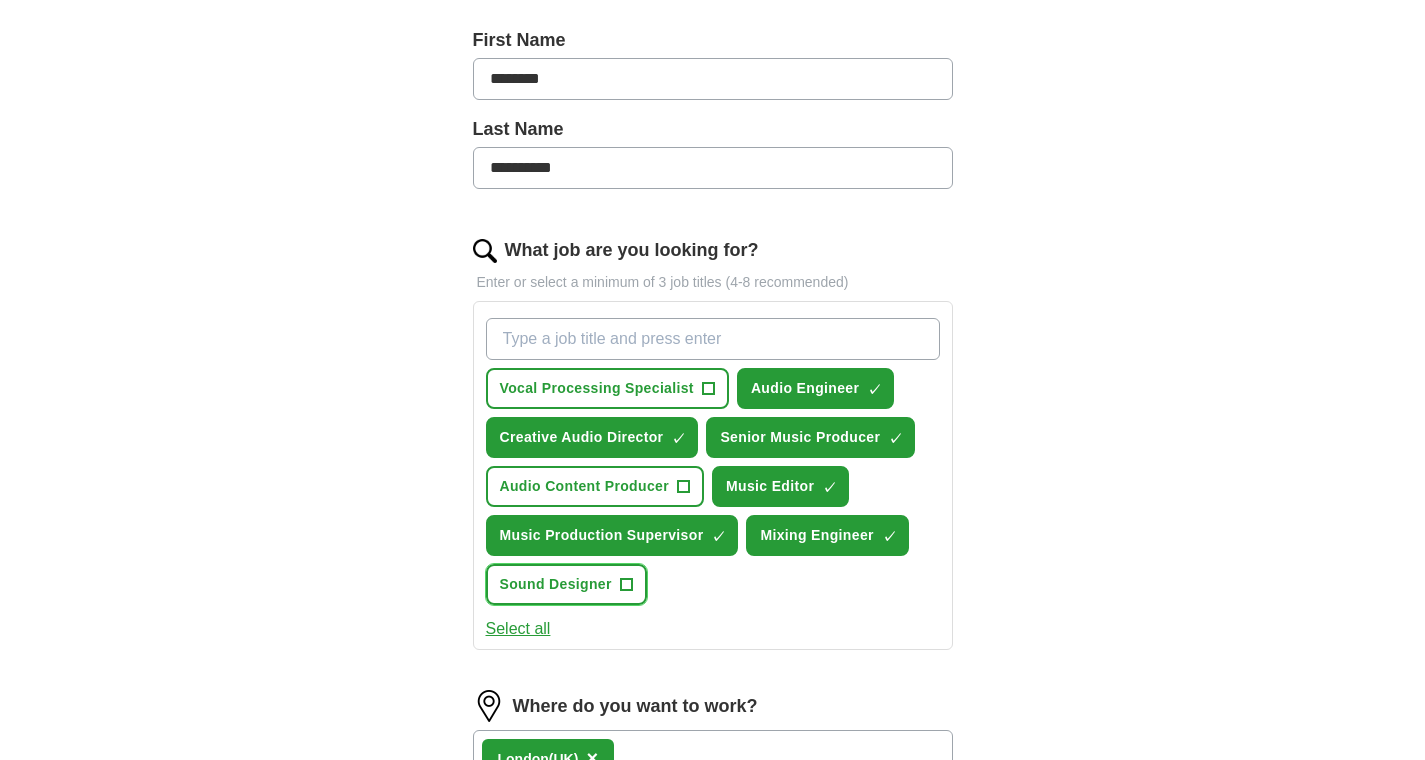 click on "Sound Designer" at bounding box center [556, 584] 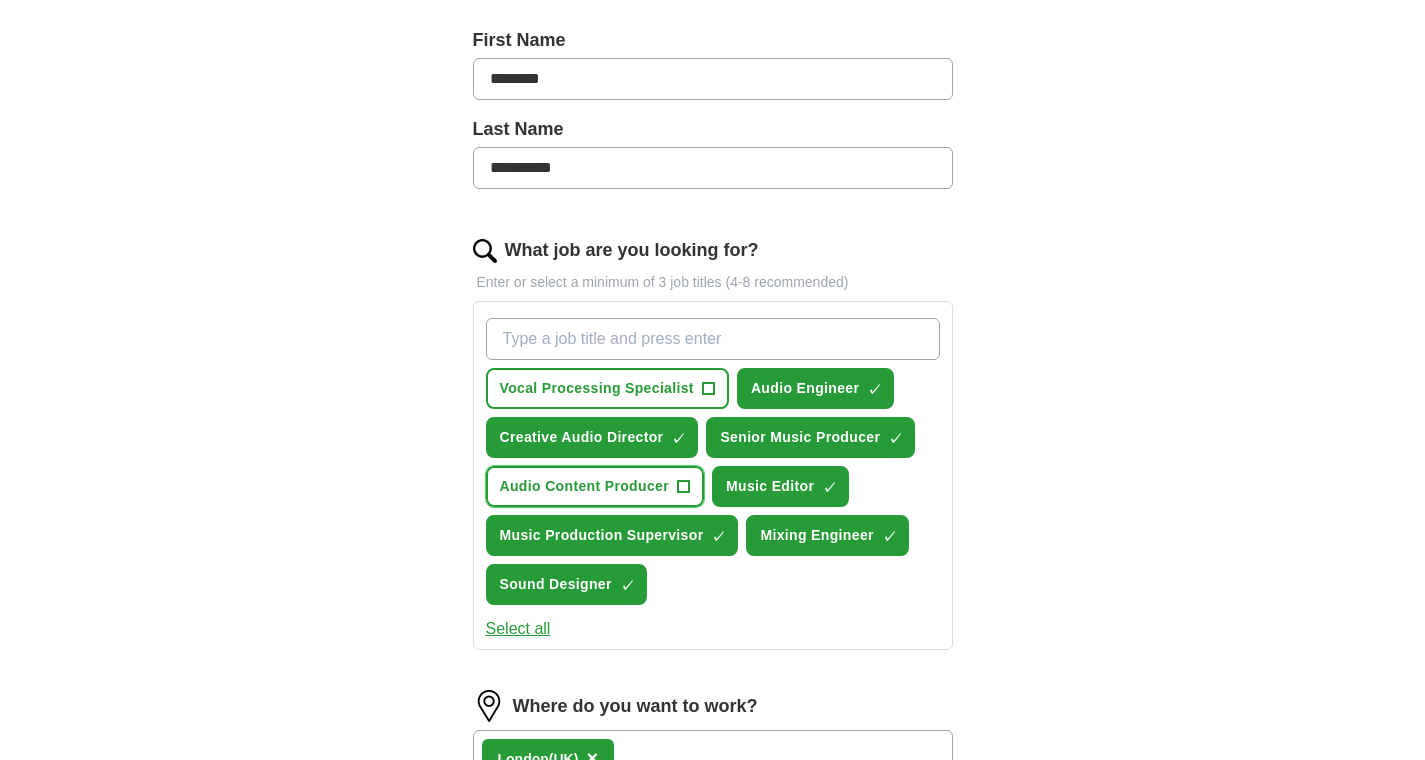 click on "Audio Content Producer" at bounding box center [584, 486] 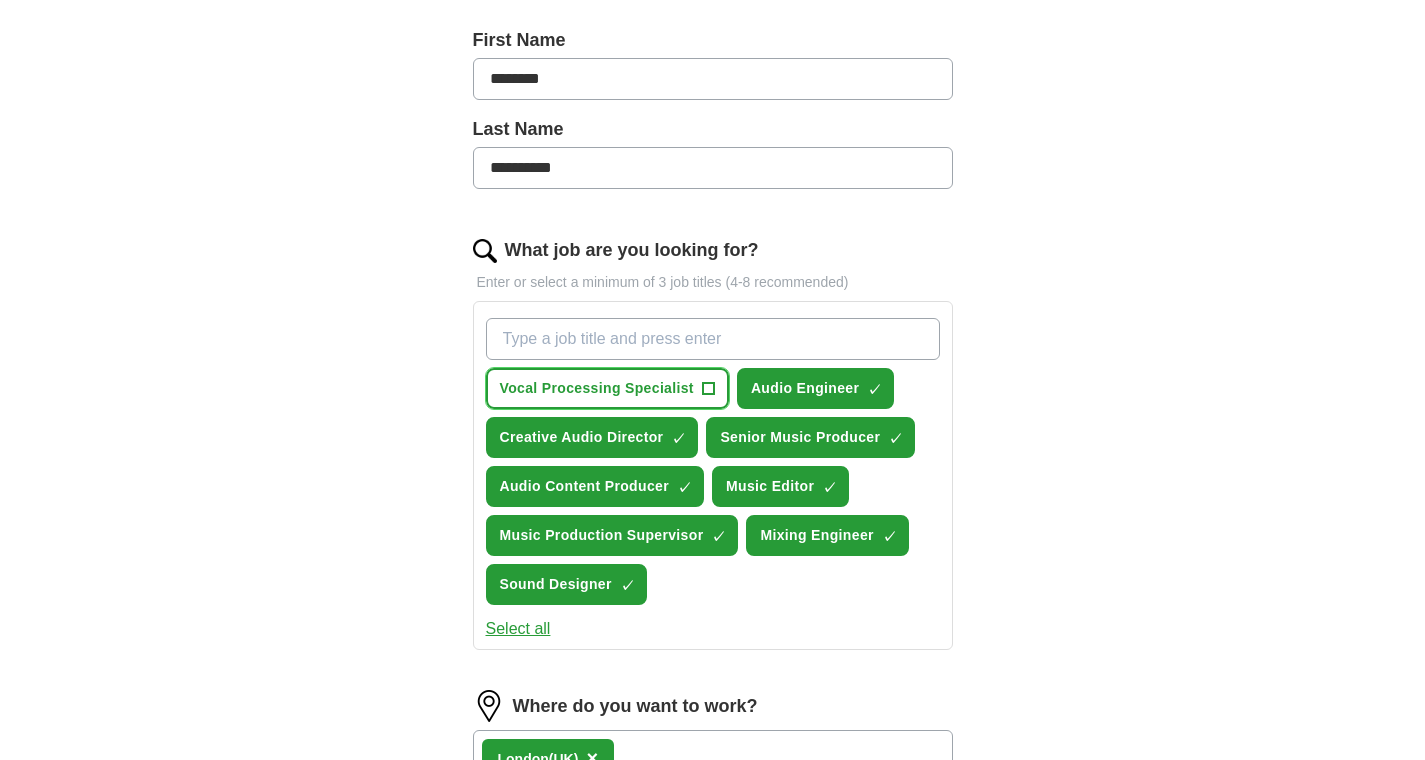 click on "Vocal Processing Specialist" at bounding box center [597, 388] 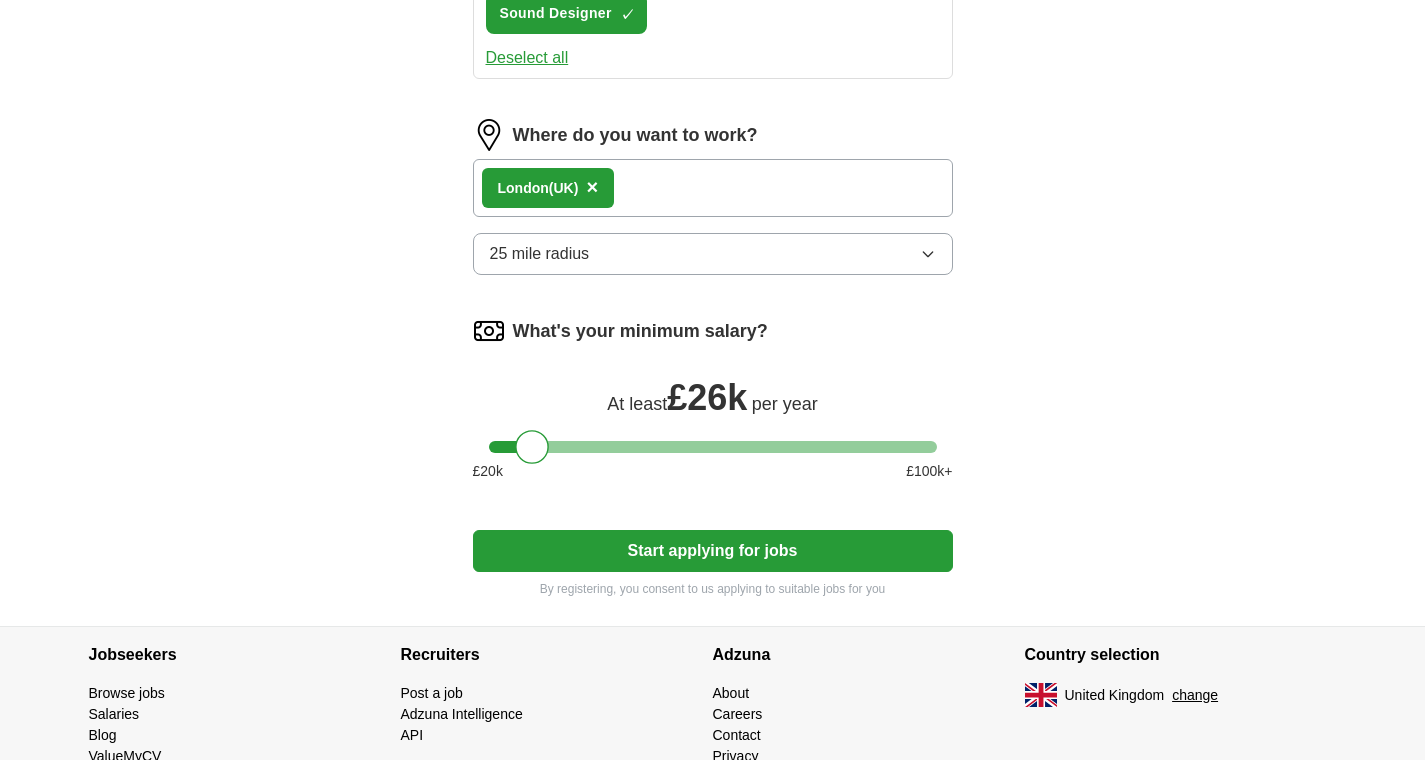 scroll, scrollTop: 1008, scrollLeft: 0, axis: vertical 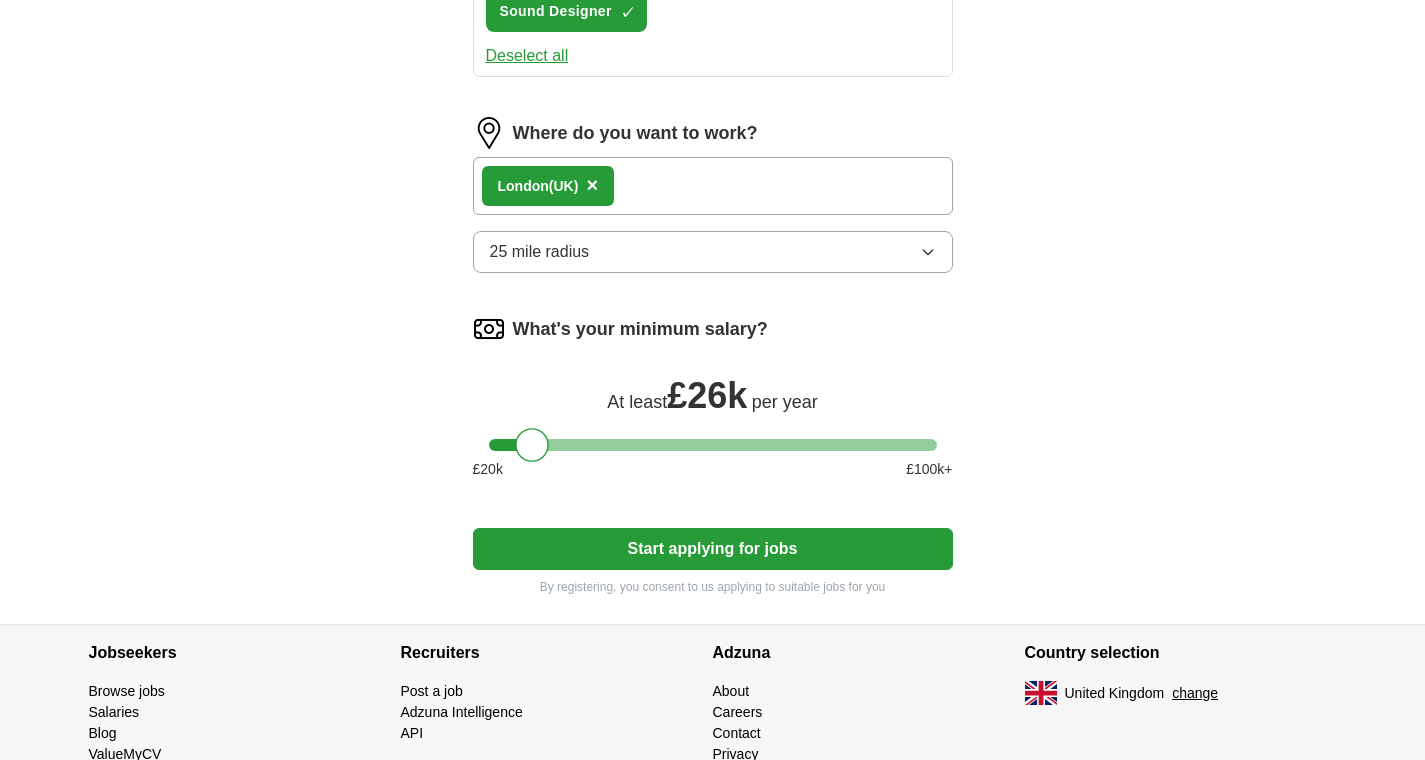 click on "Start applying for jobs" at bounding box center (713, 549) 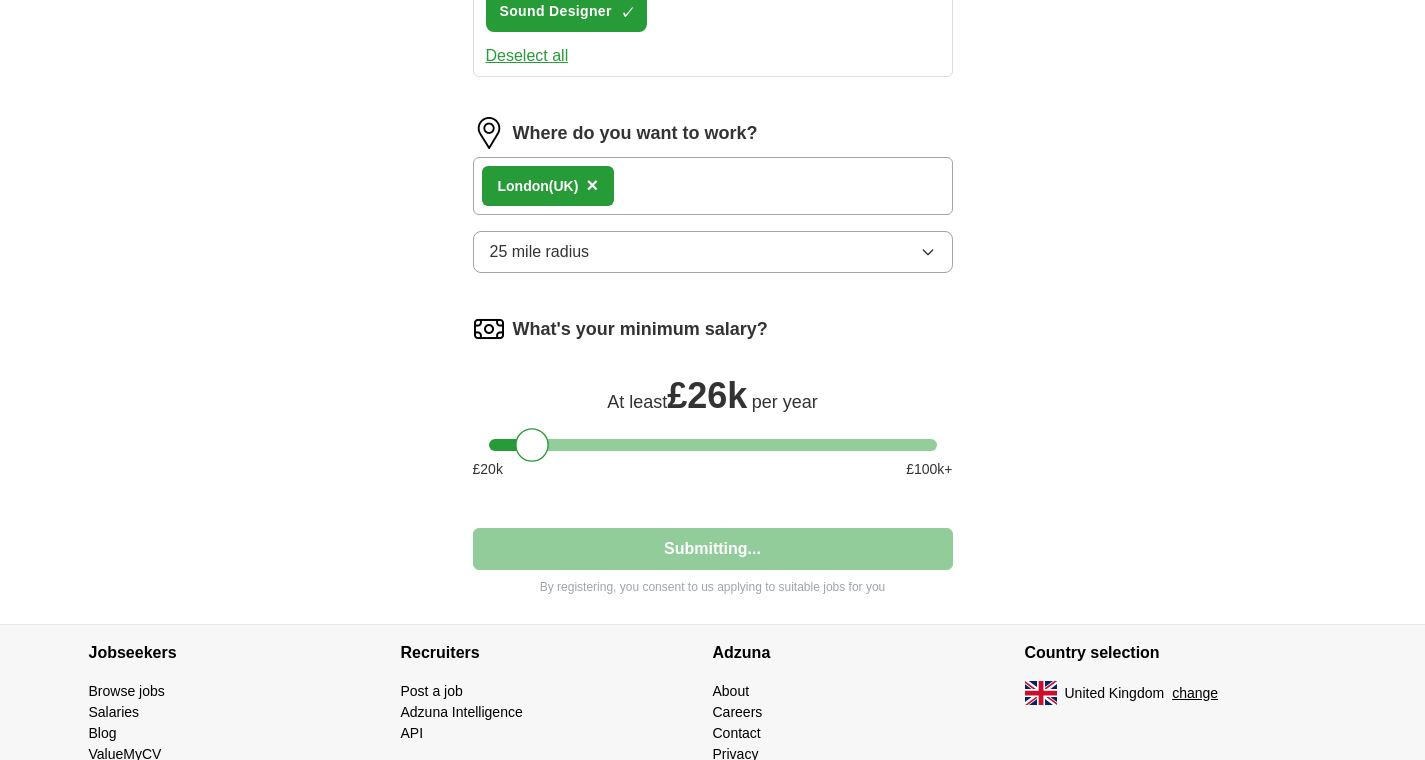 select on "**" 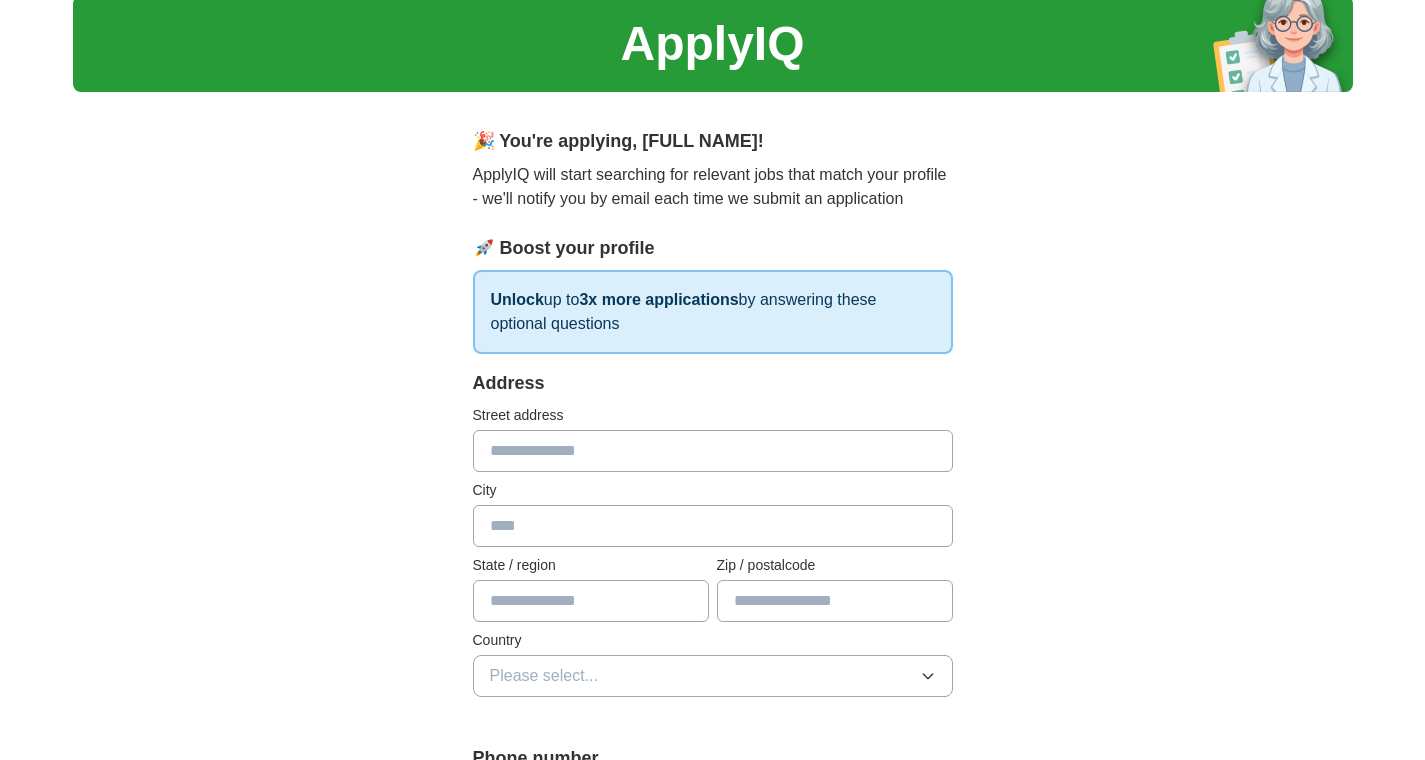 scroll, scrollTop: 0, scrollLeft: 0, axis: both 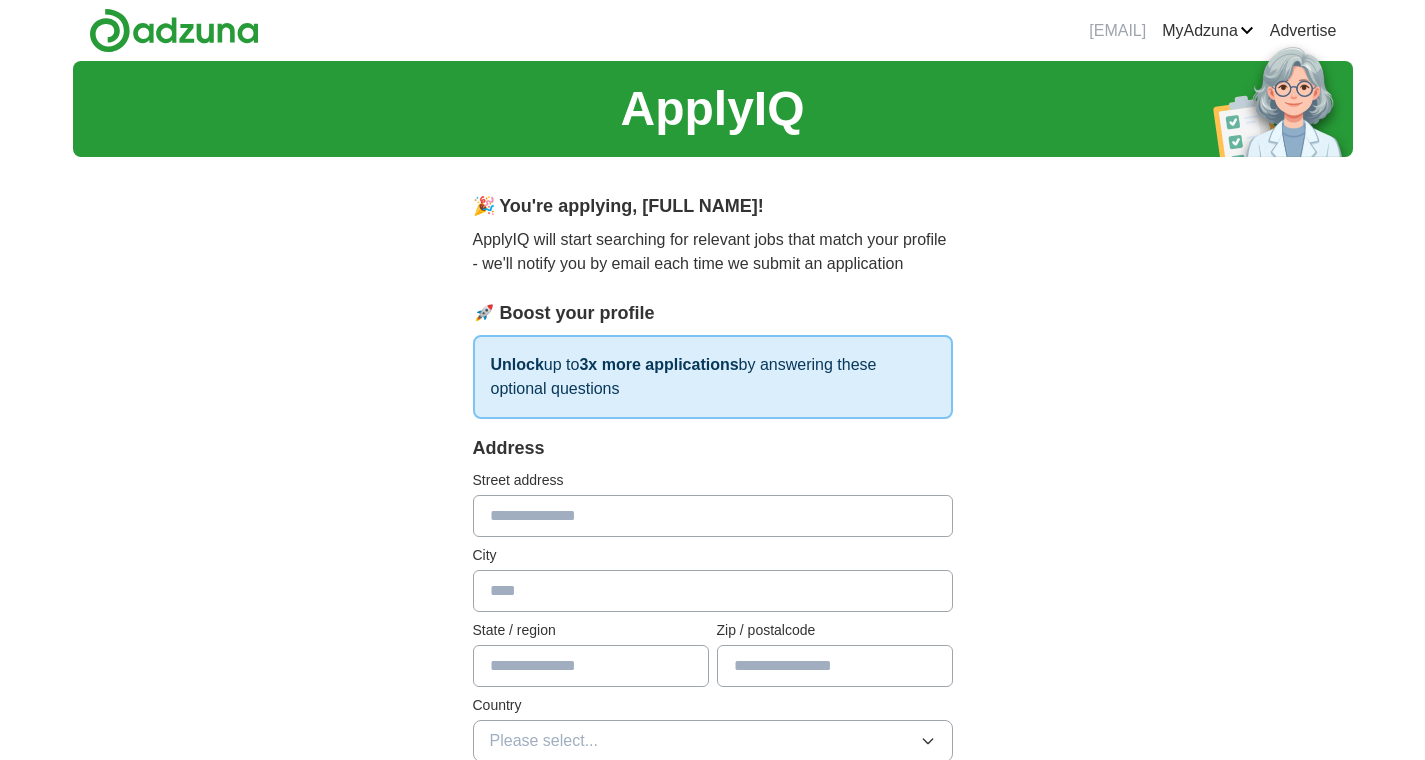 click at bounding box center [713, 516] 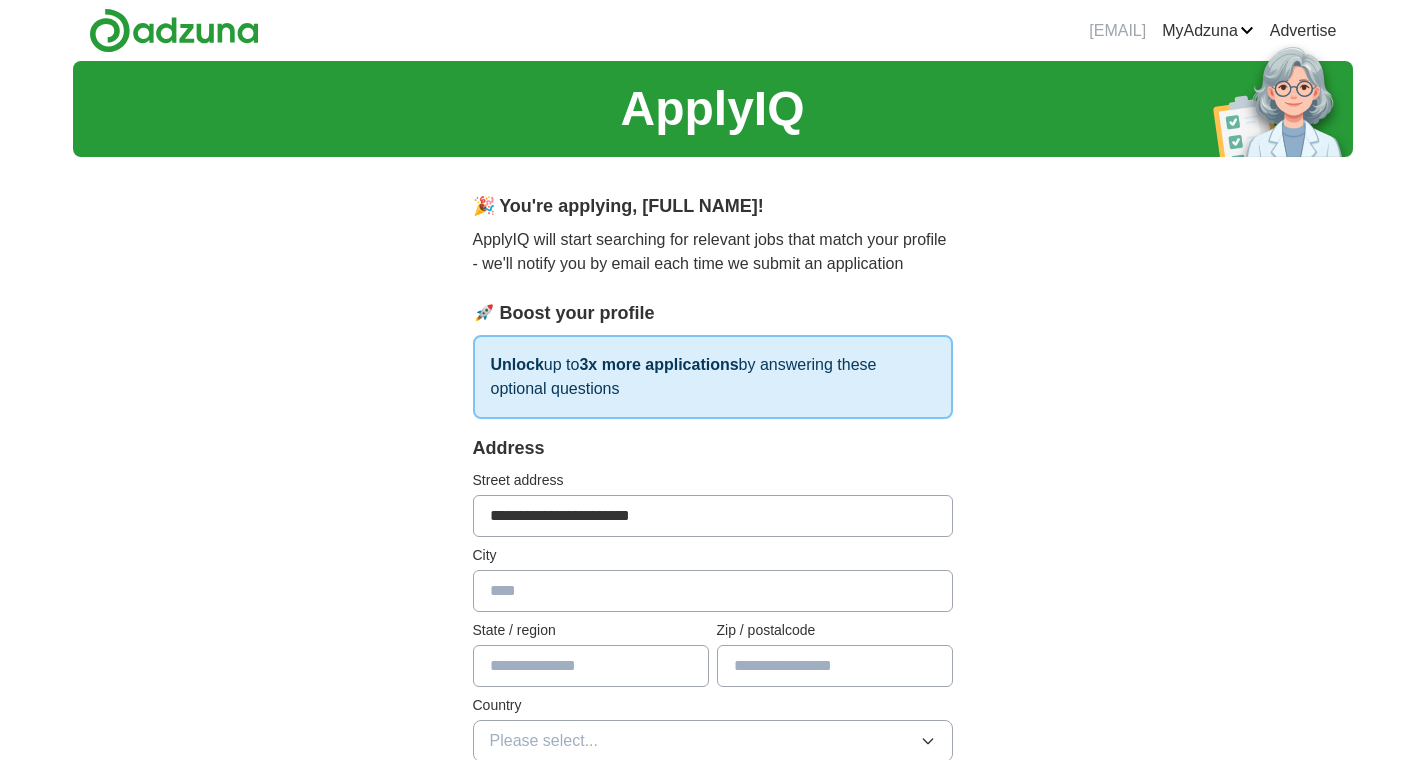 type on "******" 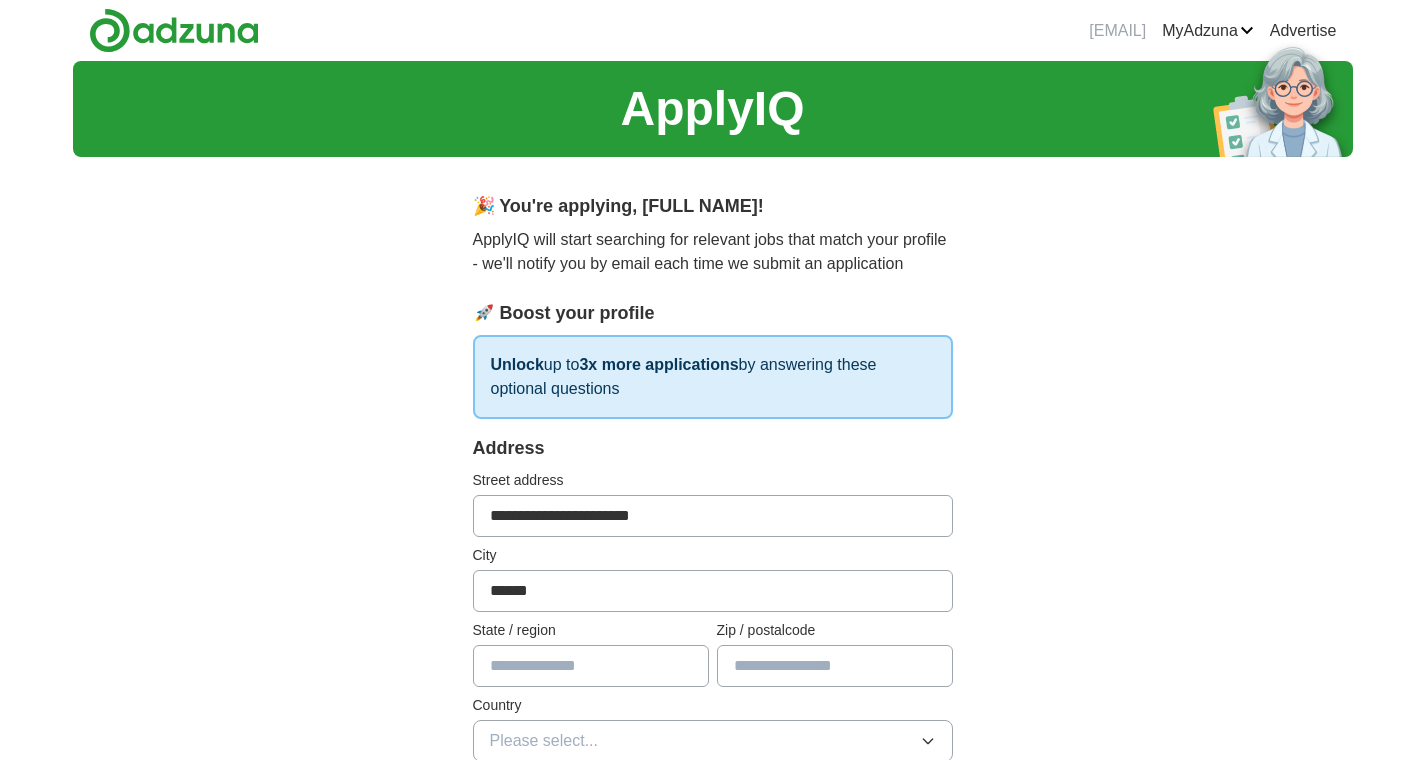 type on "********" 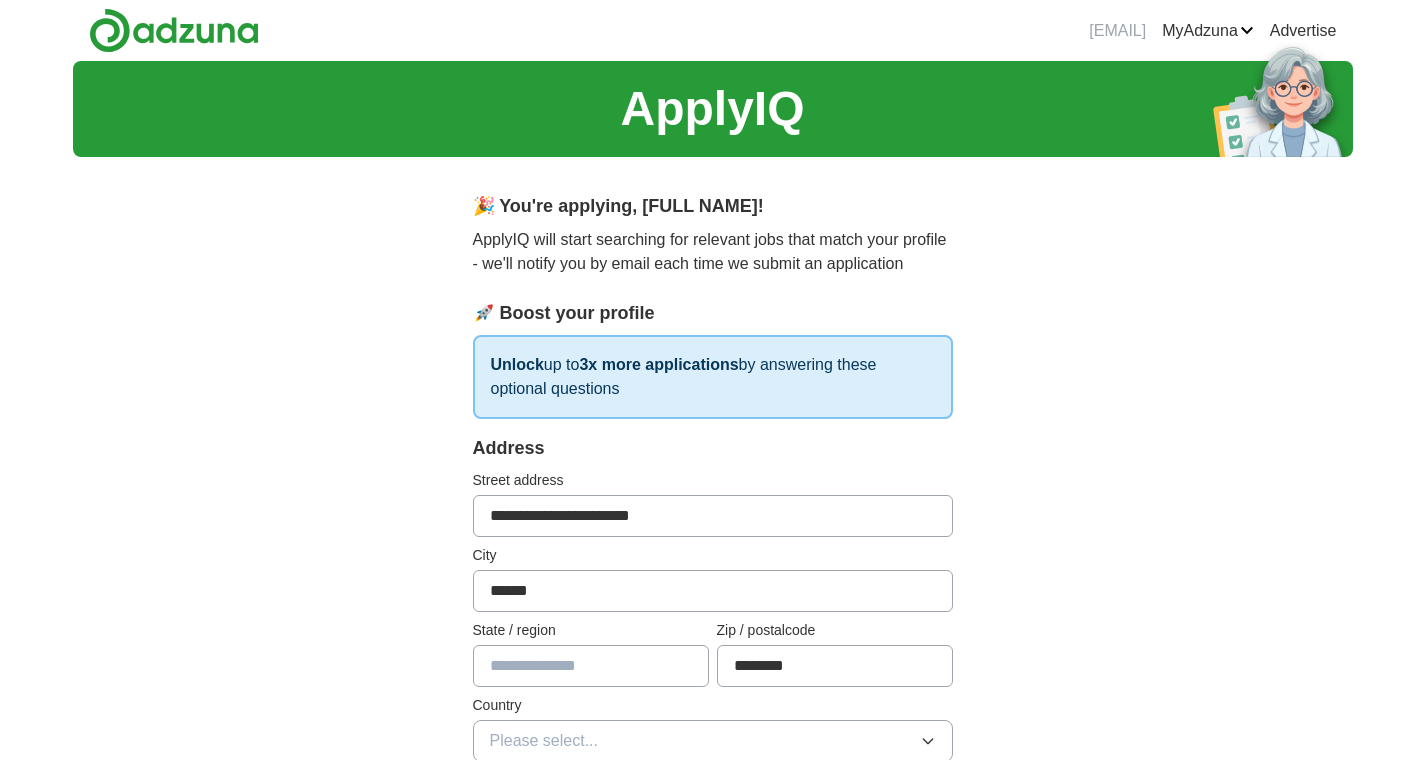 type on "**********" 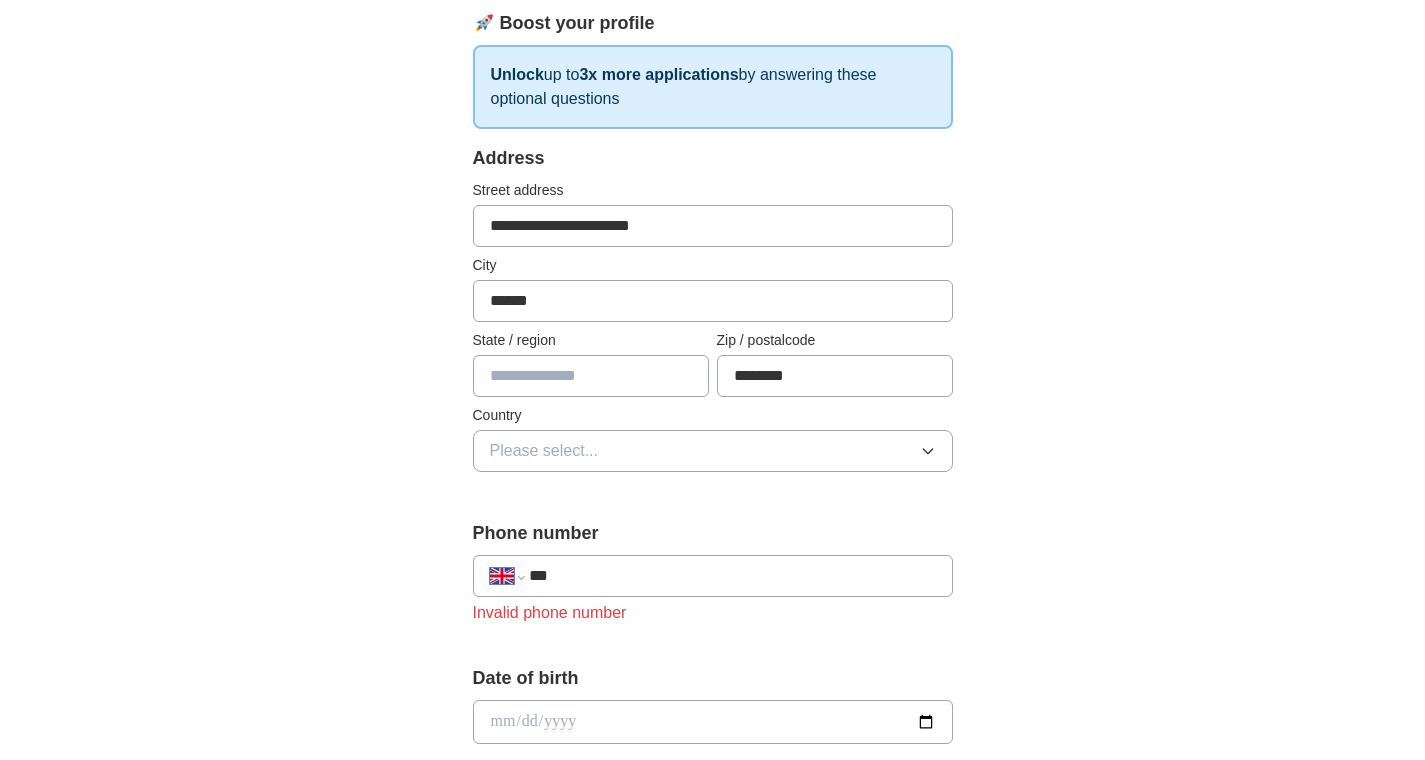 scroll, scrollTop: 294, scrollLeft: 0, axis: vertical 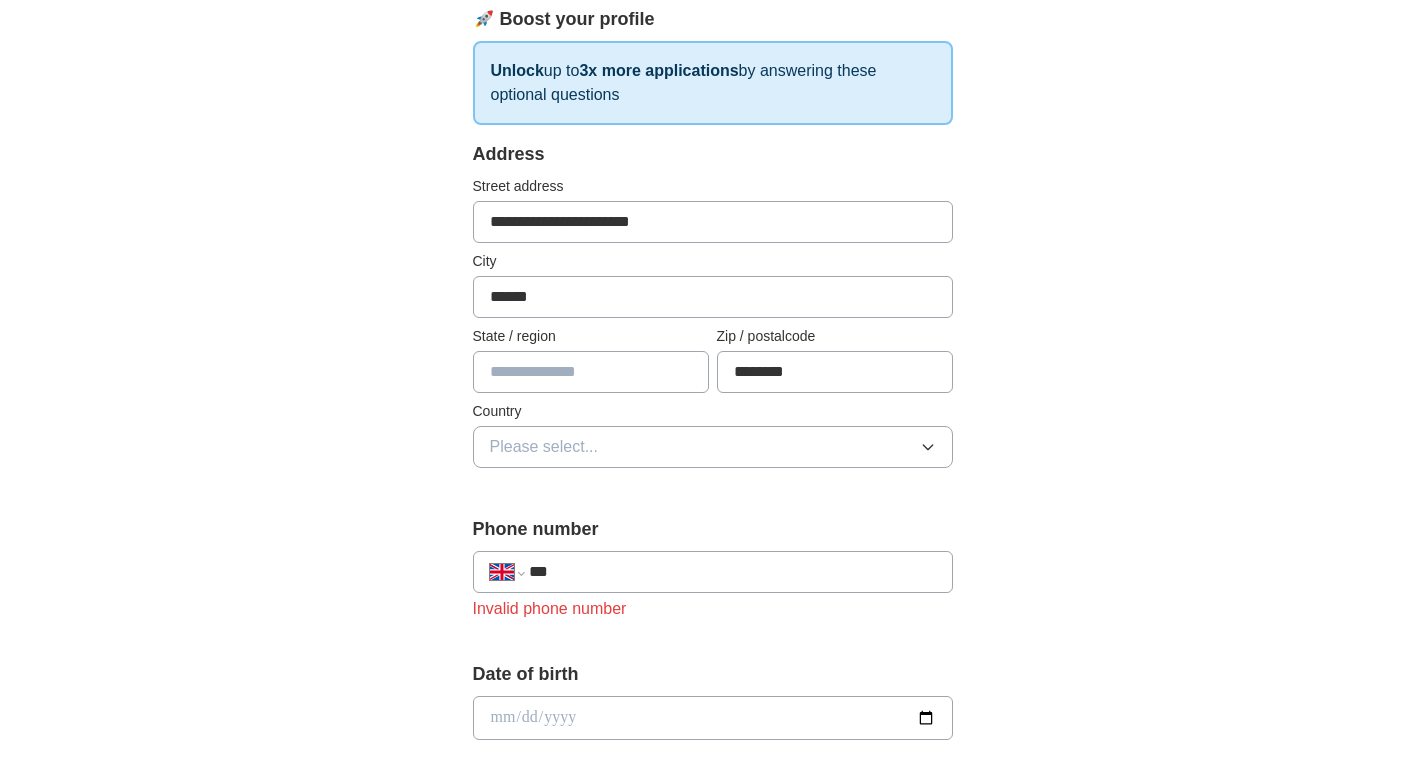 click at bounding box center [591, 372] 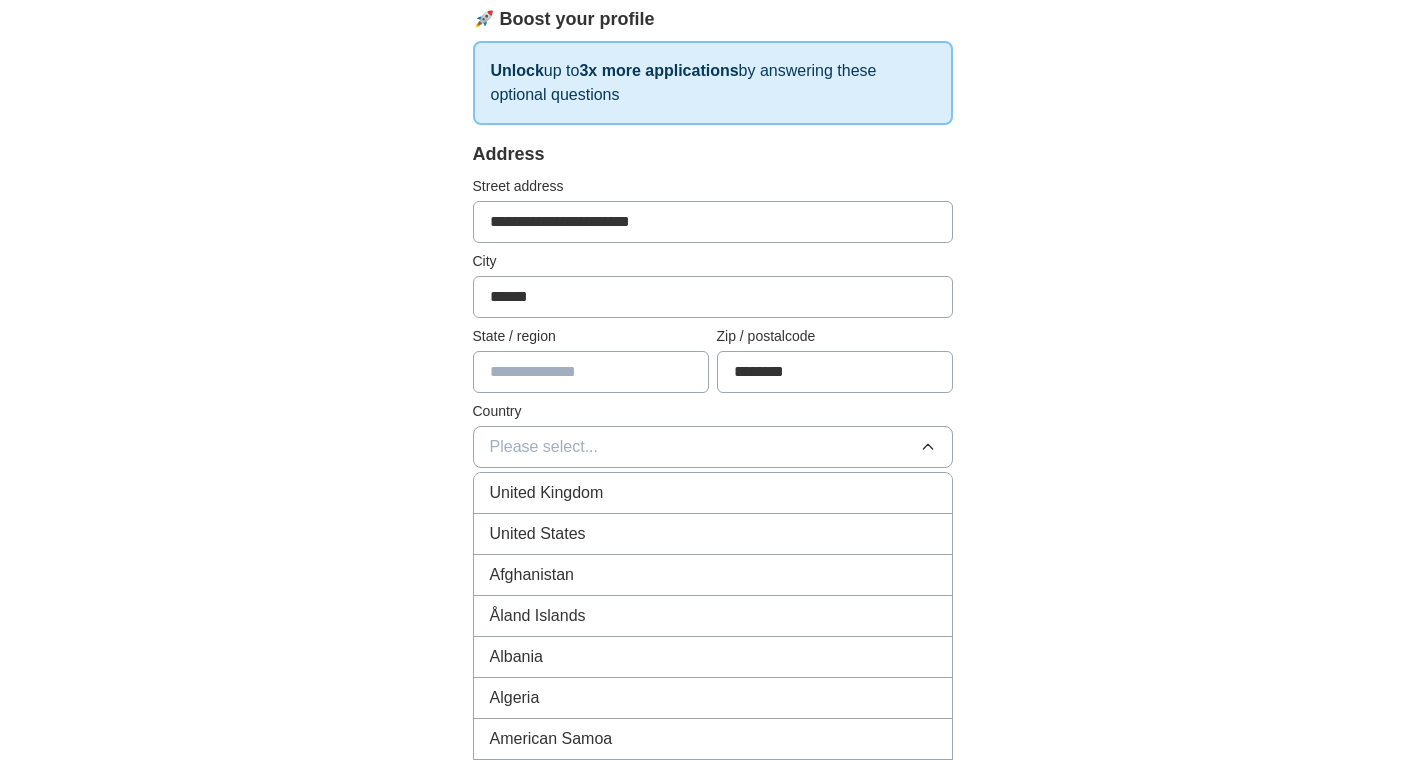click on "United Kingdom" at bounding box center (547, 493) 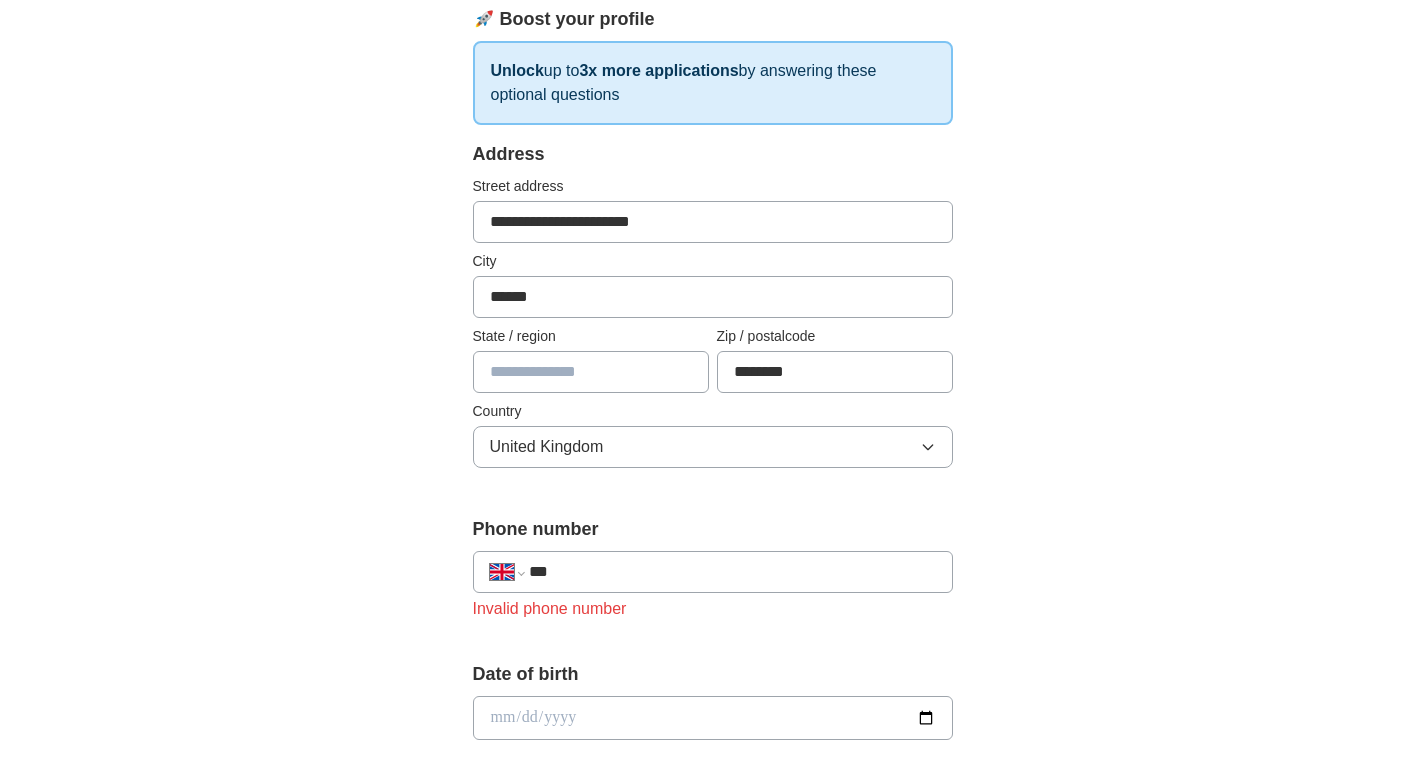 click on "**********" at bounding box center [713, 222] 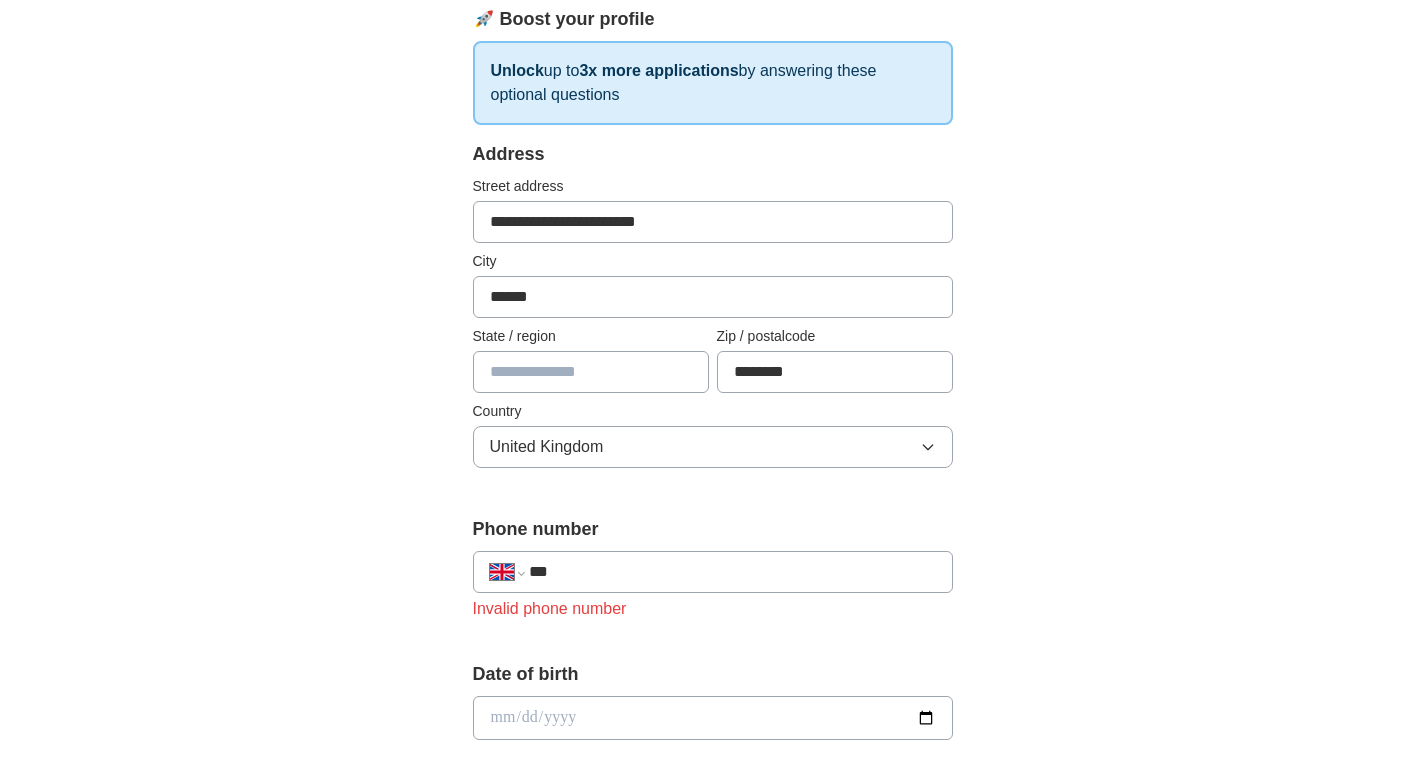 type on "**********" 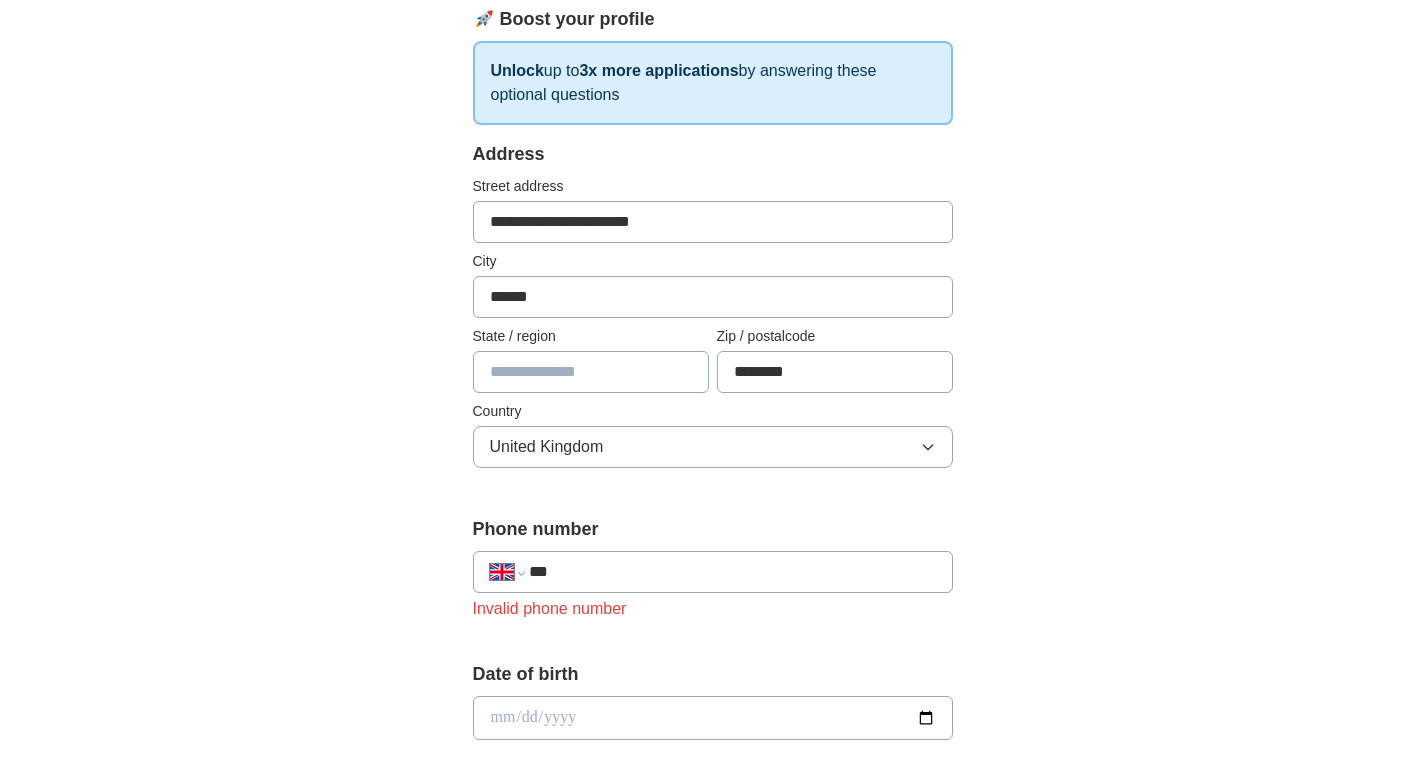 type on "**********" 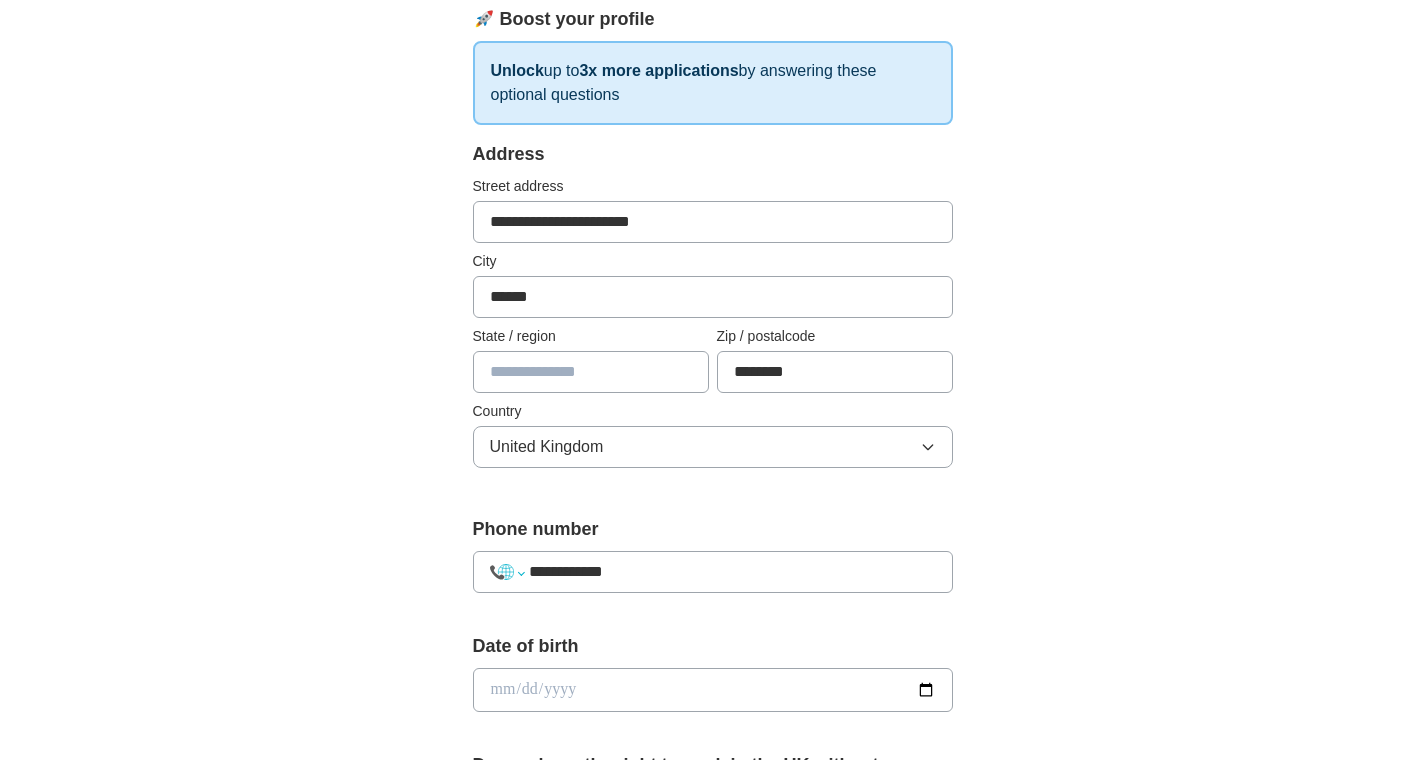 select on "**" 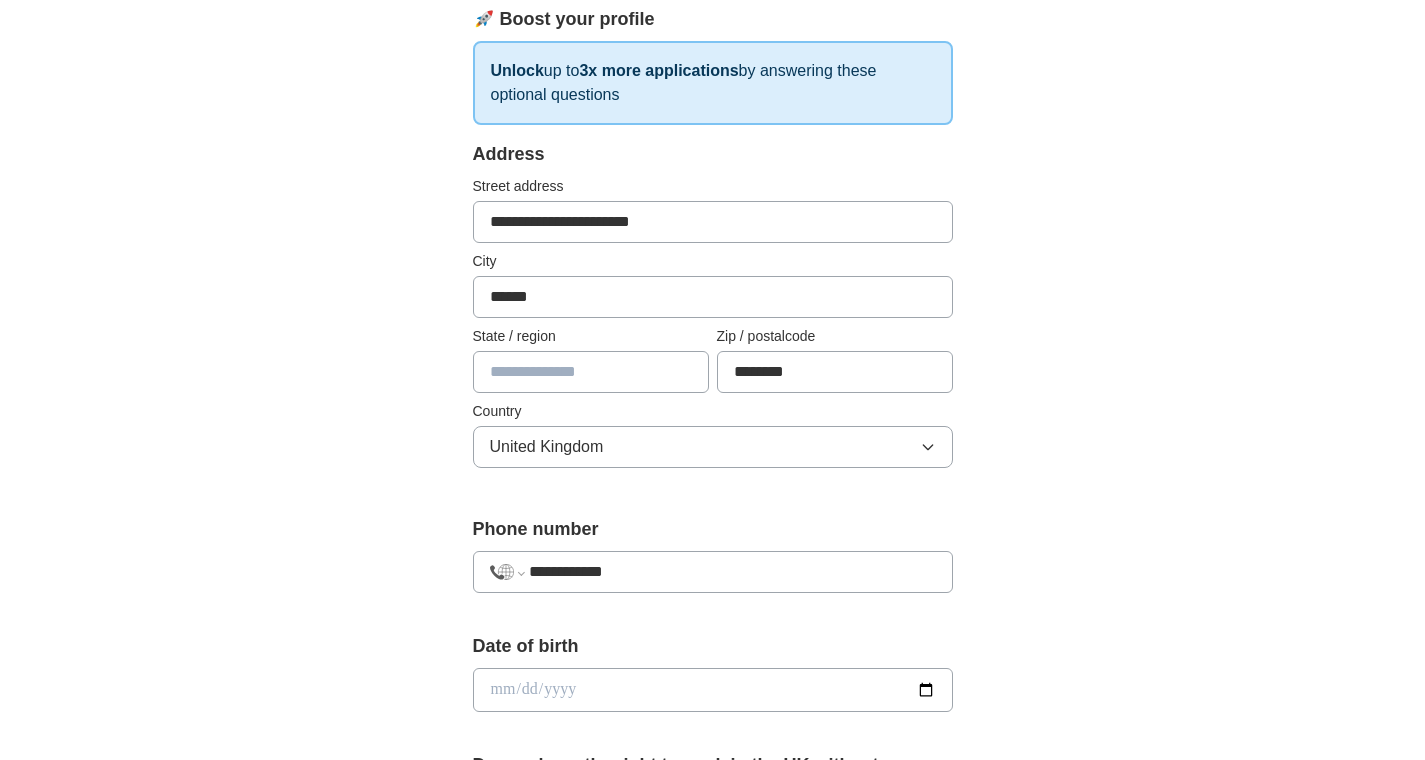 type on "***" 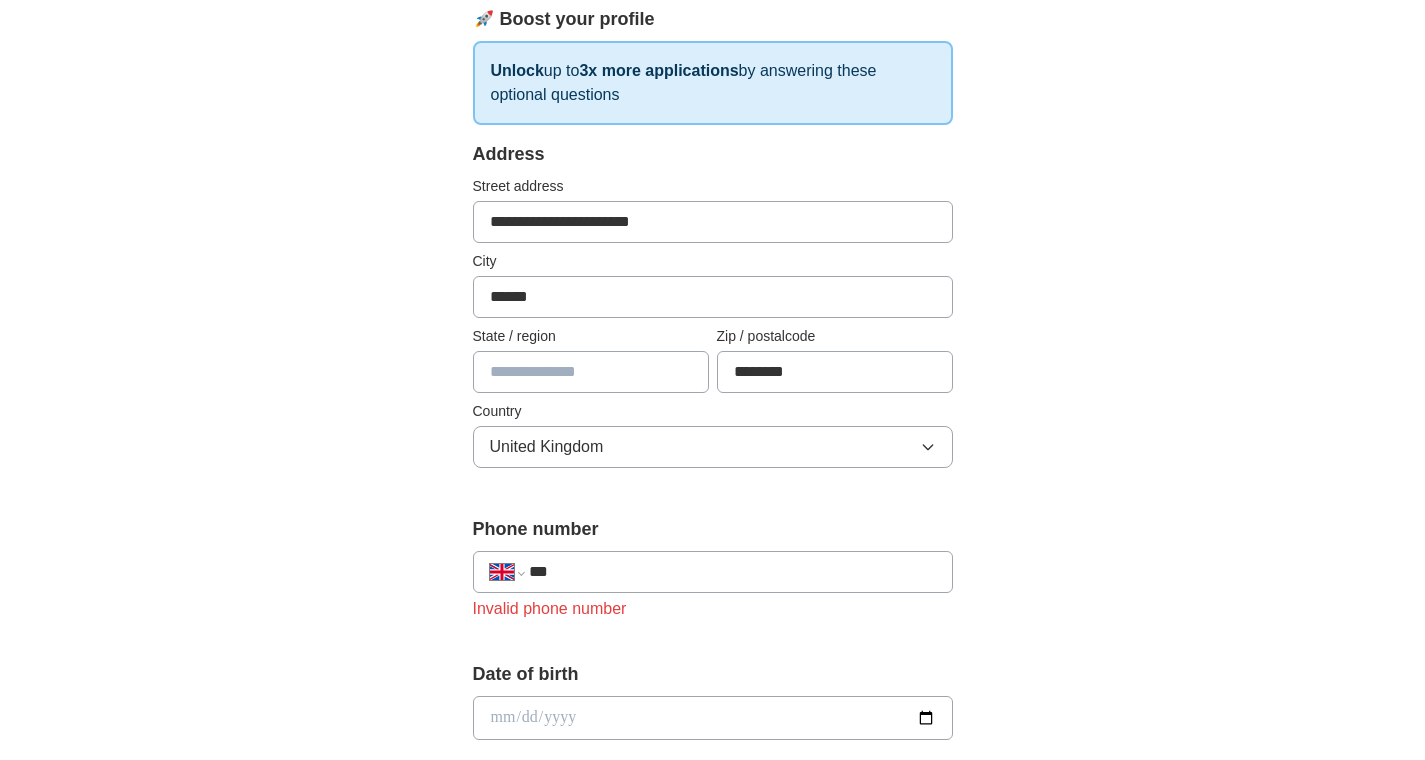 click on "**********" at bounding box center (713, 222) 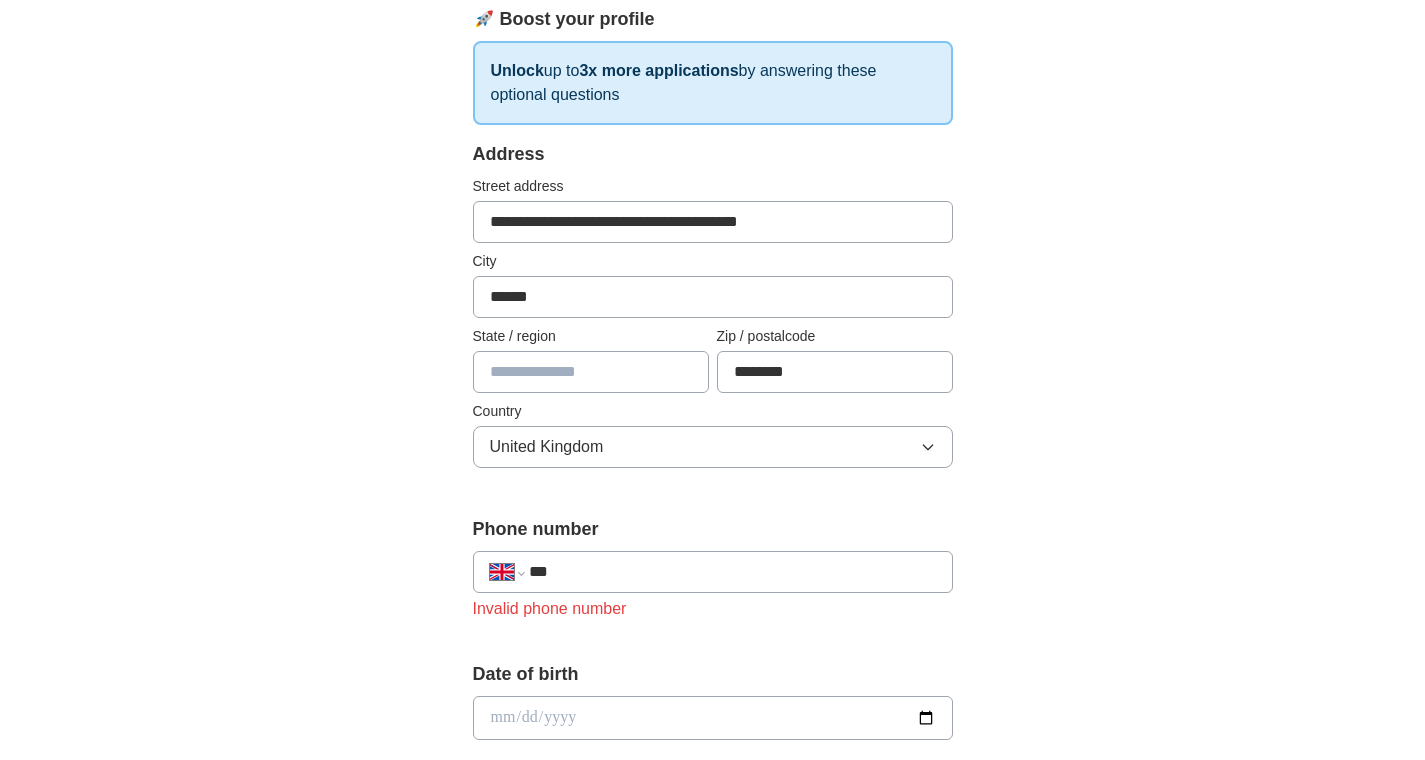 click on "**********" at bounding box center (713, 222) 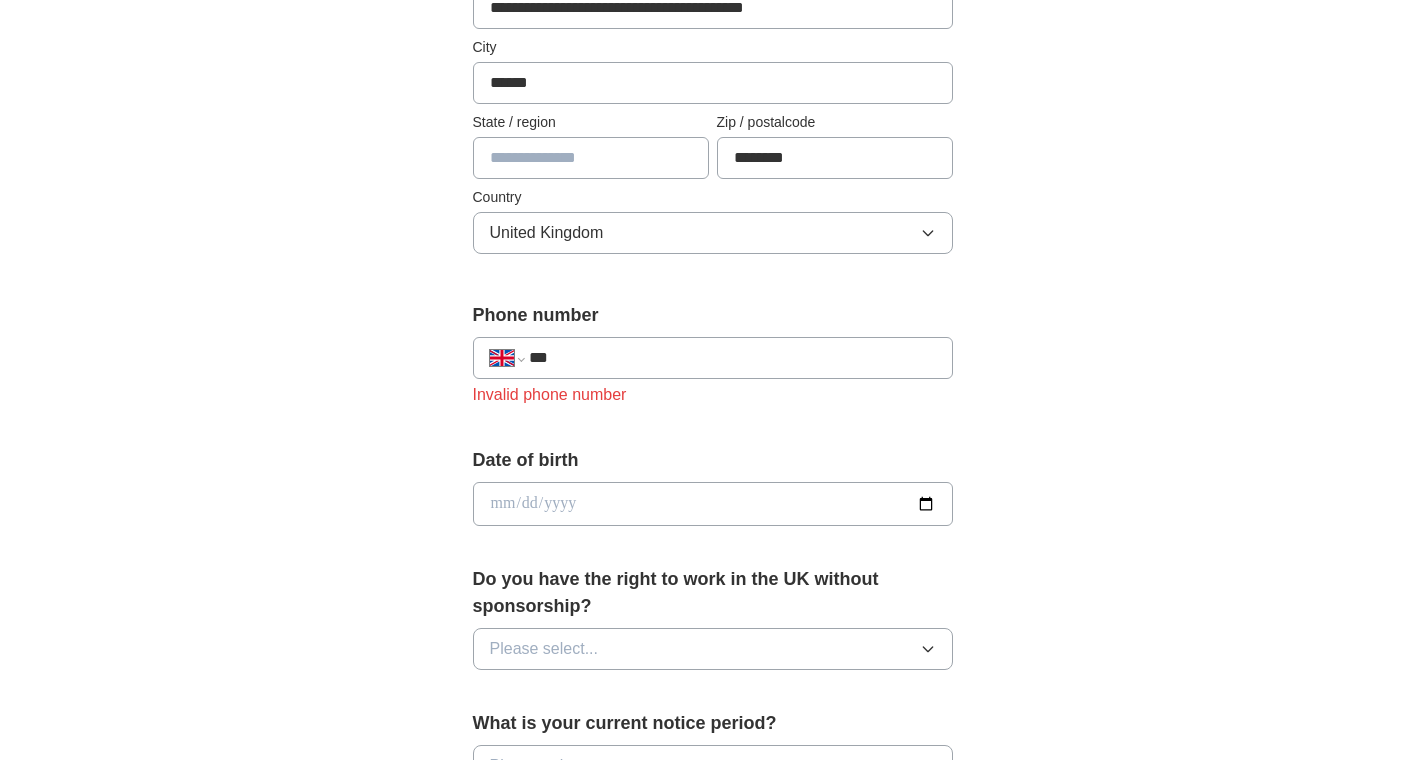 scroll, scrollTop: 513, scrollLeft: 0, axis: vertical 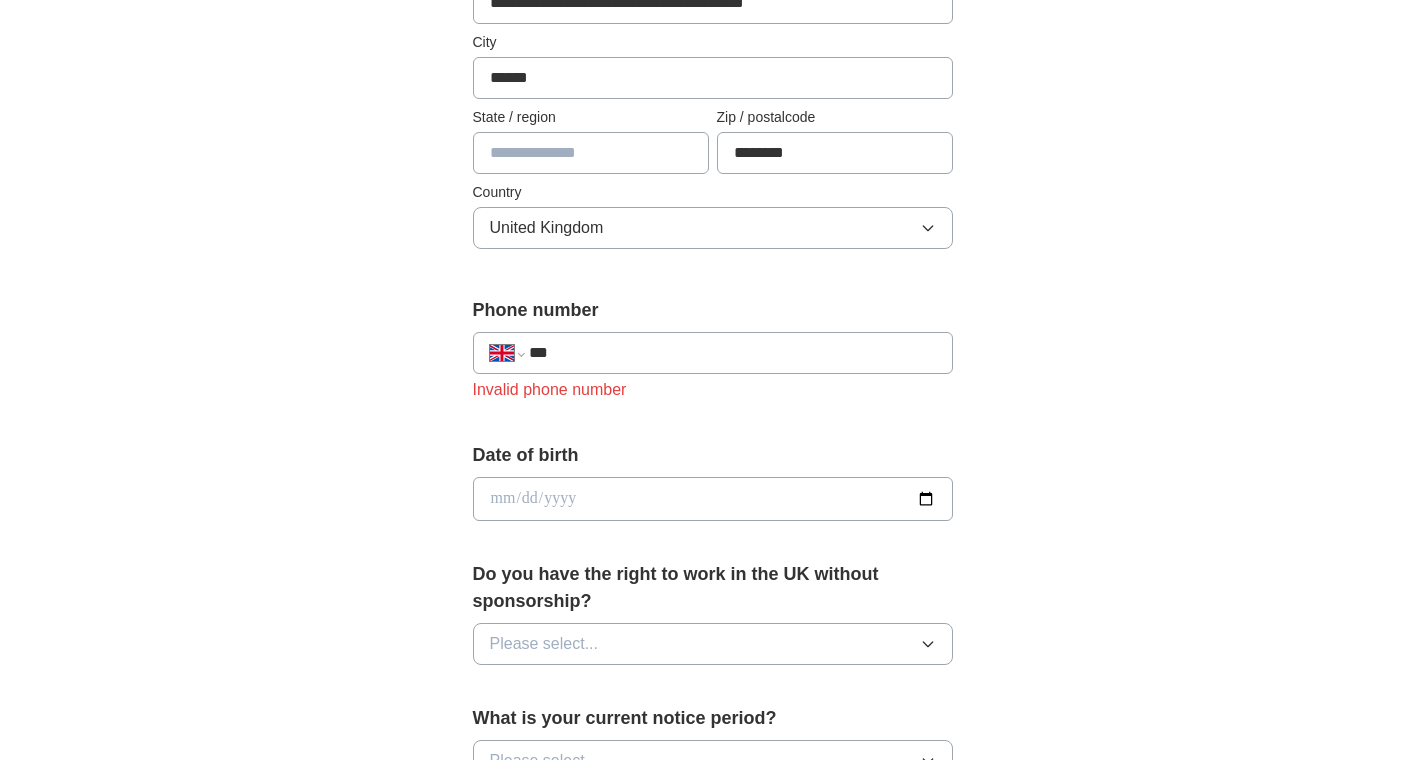 type on "**********" 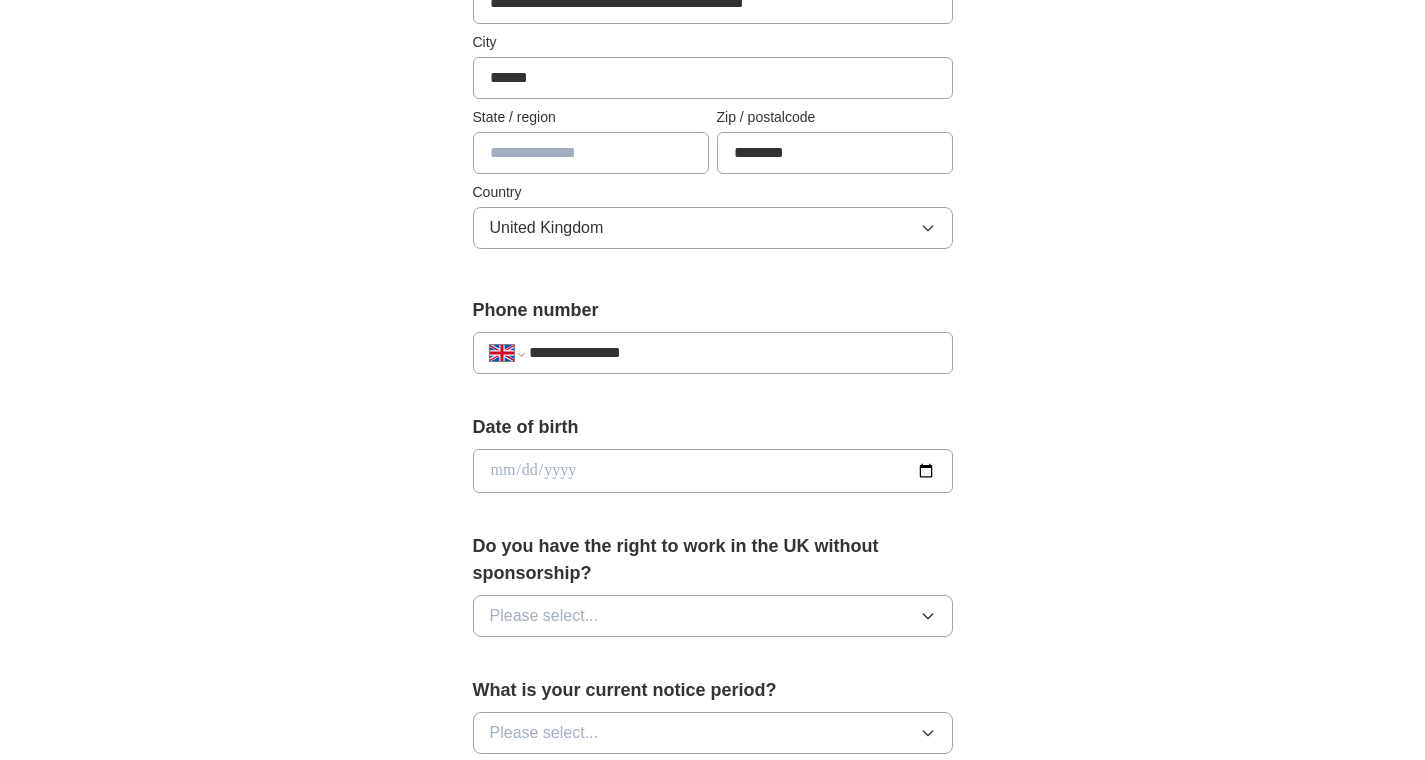 type on "**********" 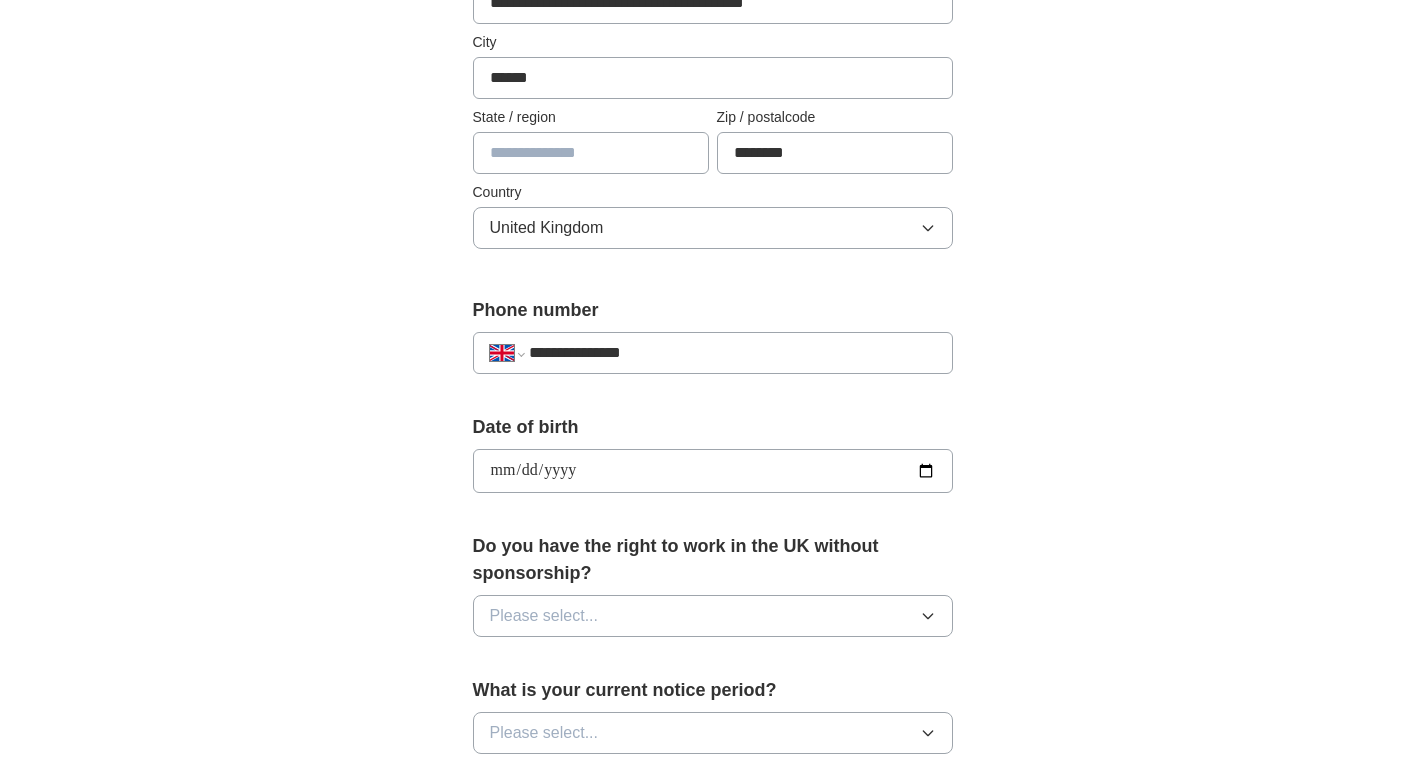 type on "**********" 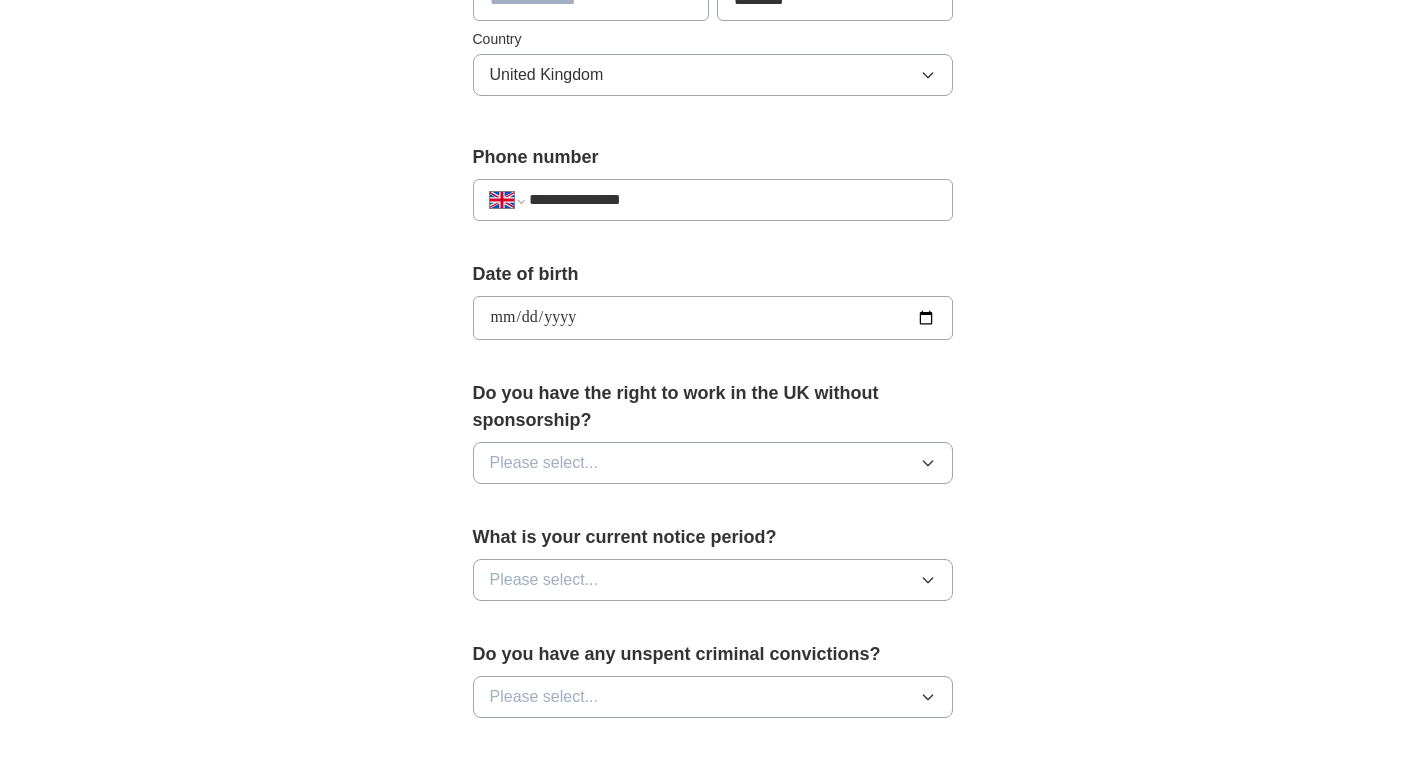 scroll, scrollTop: 674, scrollLeft: 0, axis: vertical 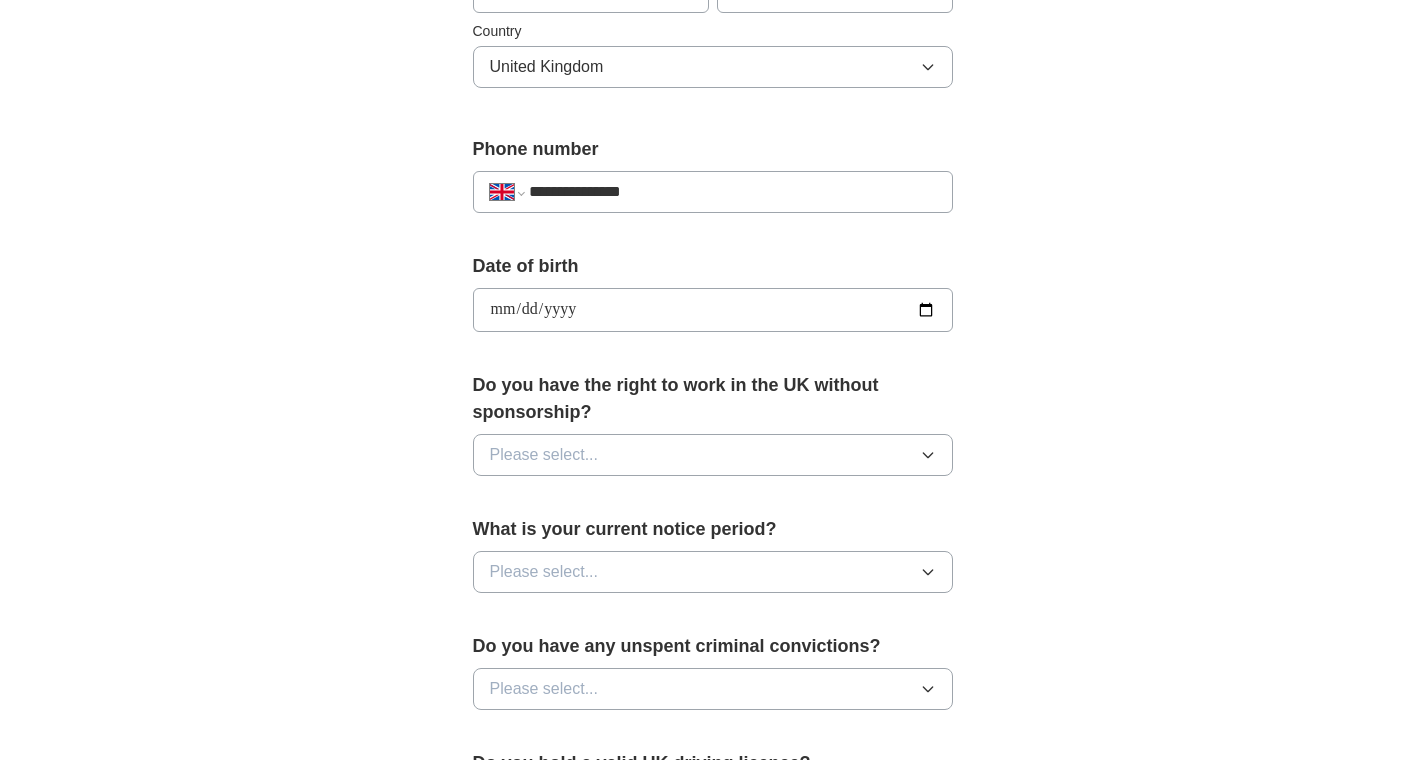 click on "Please select..." at bounding box center [544, 455] 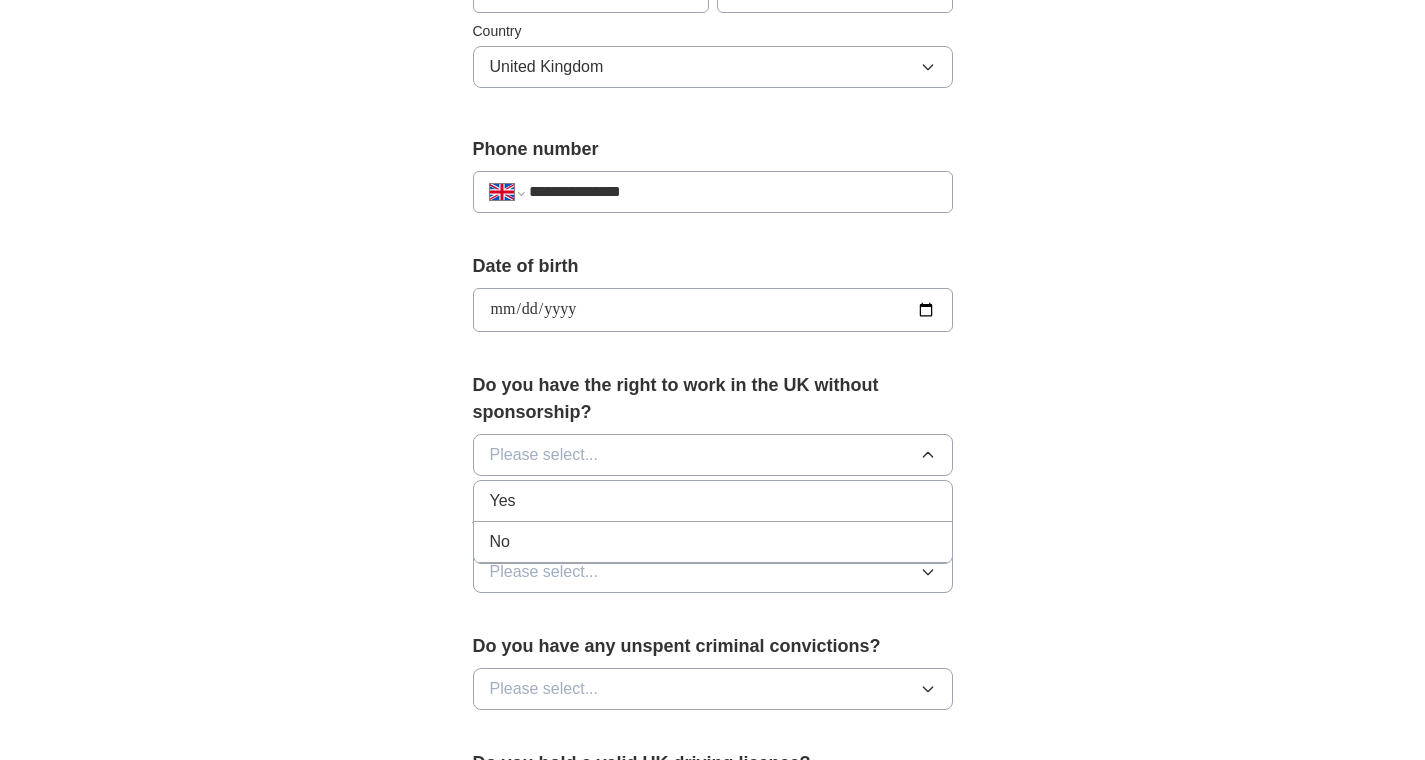 click on "Yes" at bounding box center [713, 501] 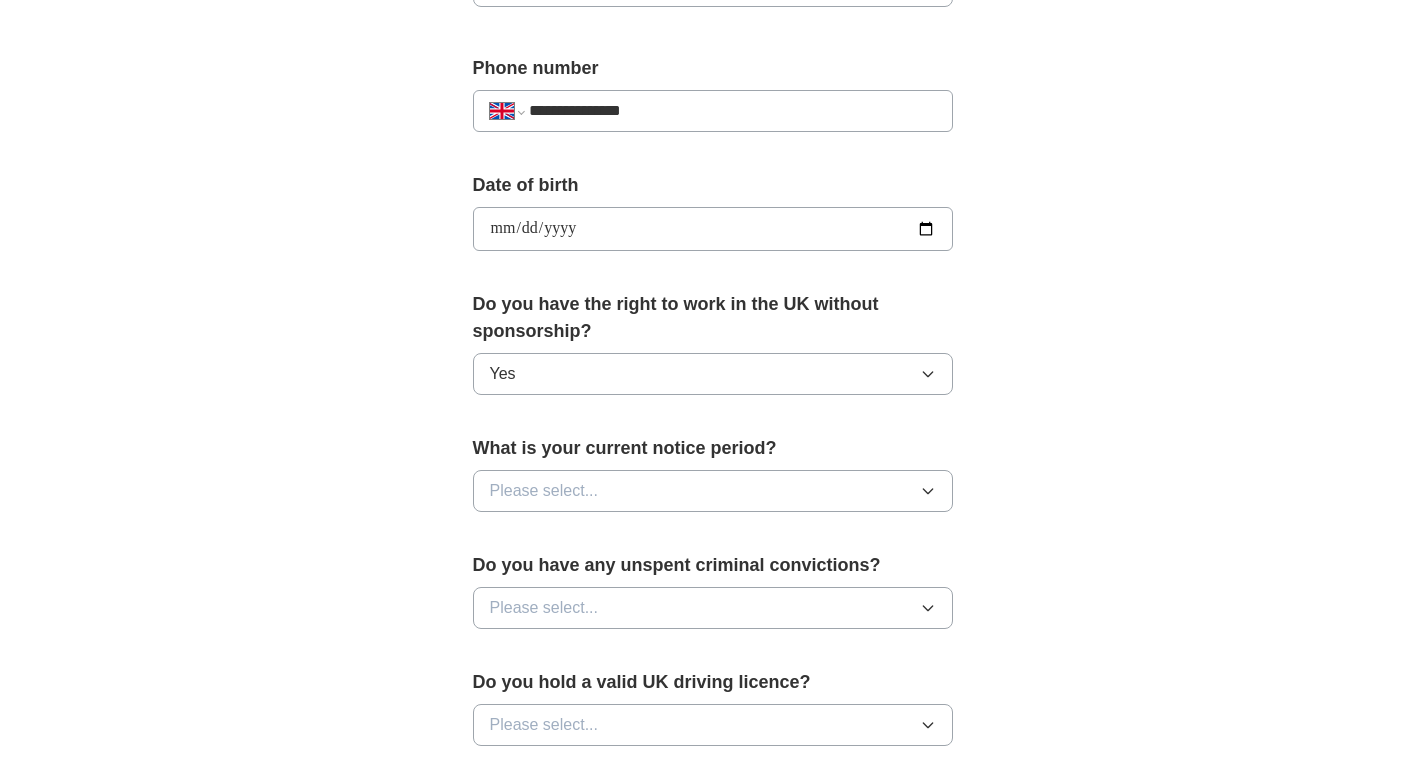 scroll, scrollTop: 758, scrollLeft: 0, axis: vertical 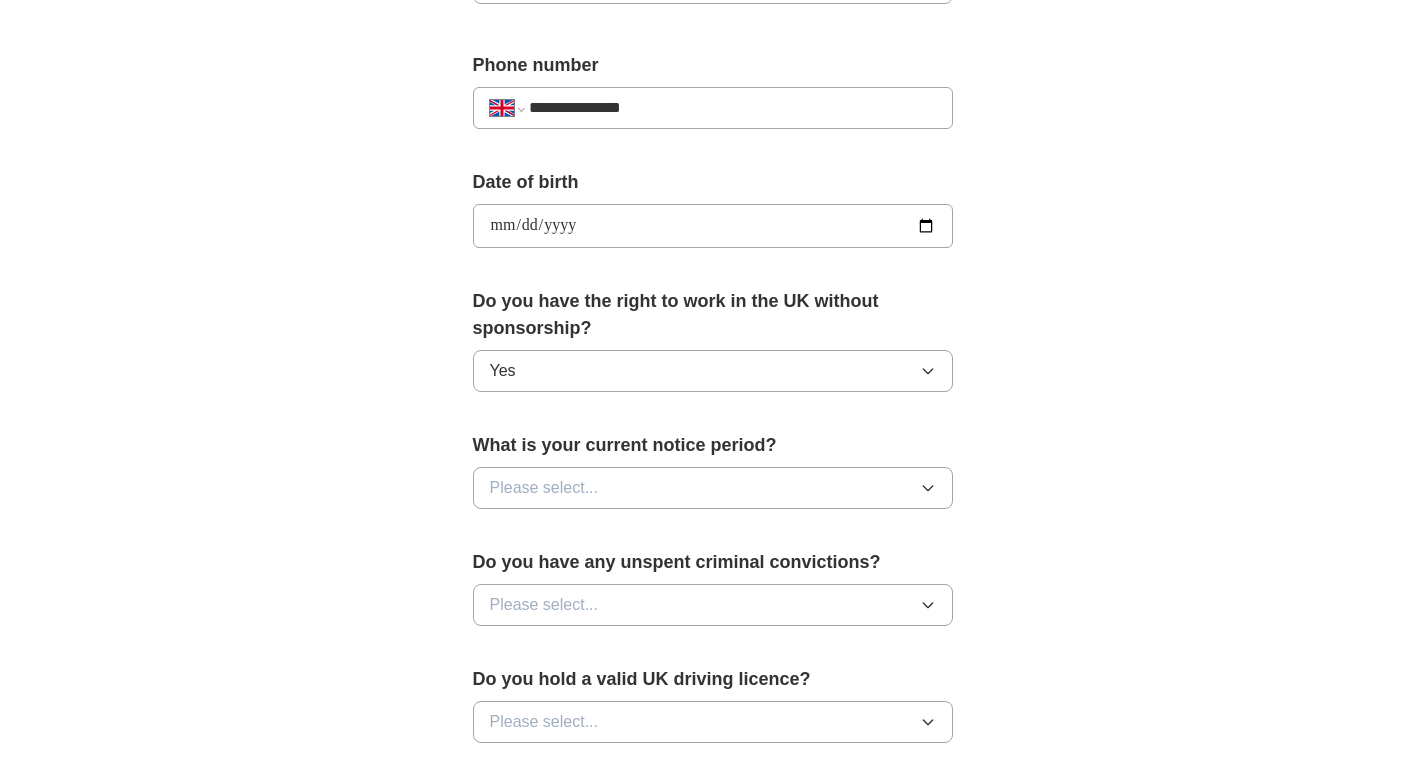 click on "Please select..." at bounding box center [544, 488] 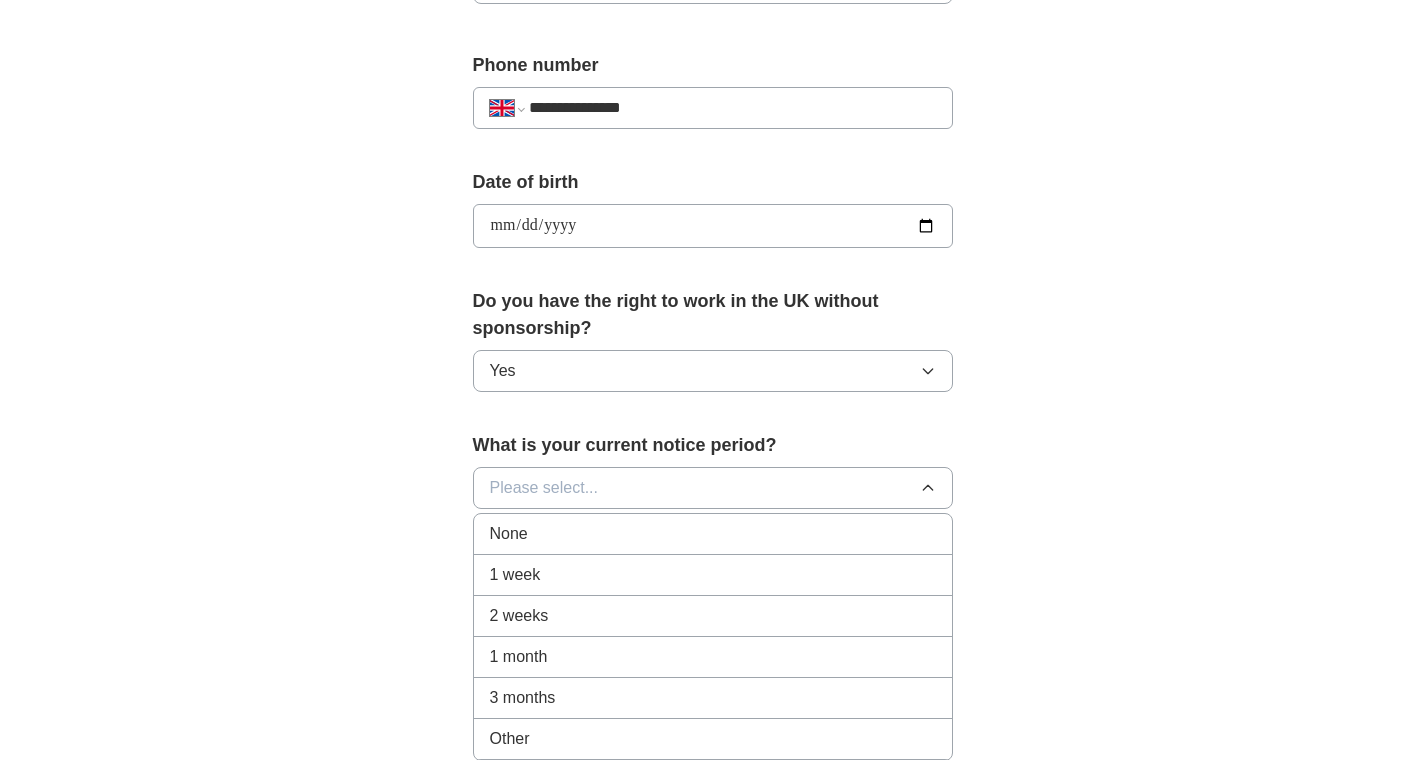 click on "2 weeks" at bounding box center [713, 616] 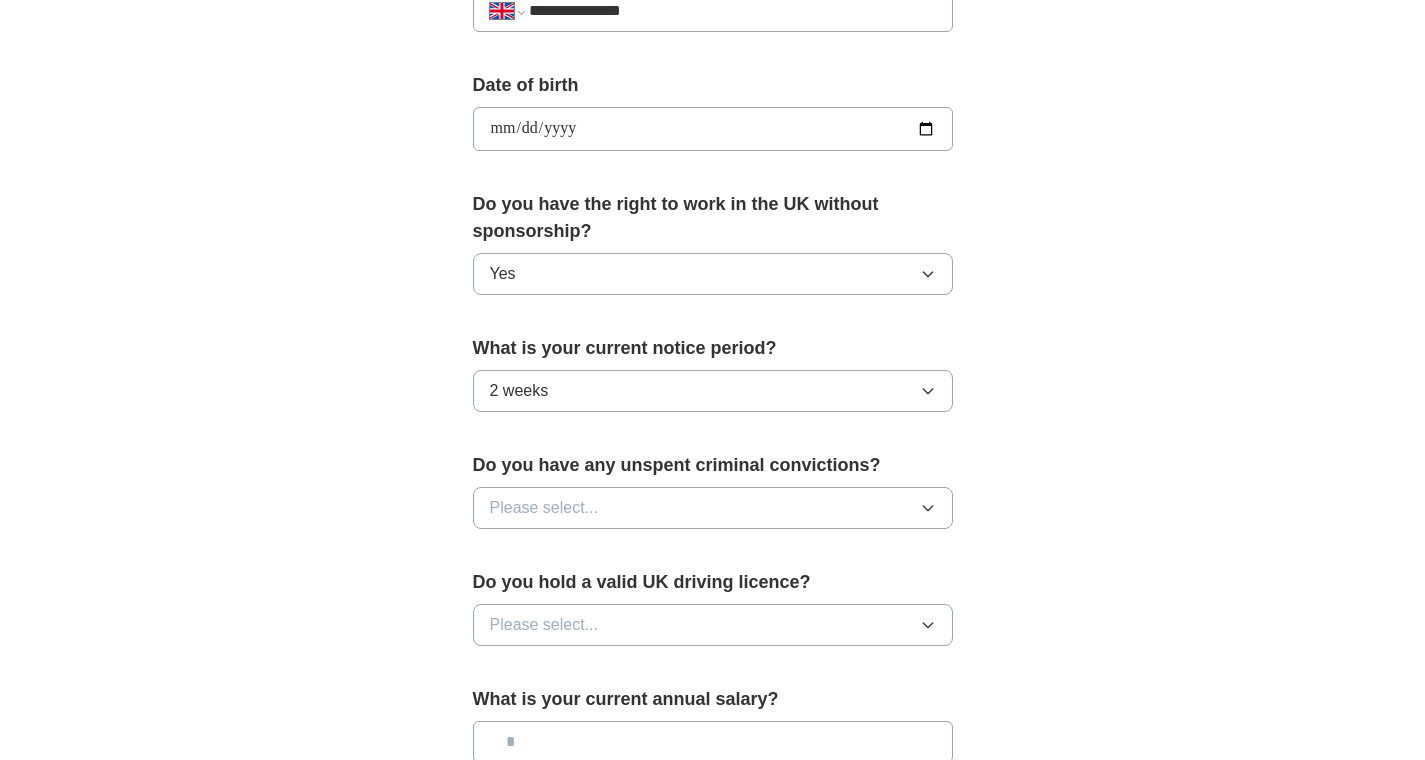 scroll, scrollTop: 856, scrollLeft: 0, axis: vertical 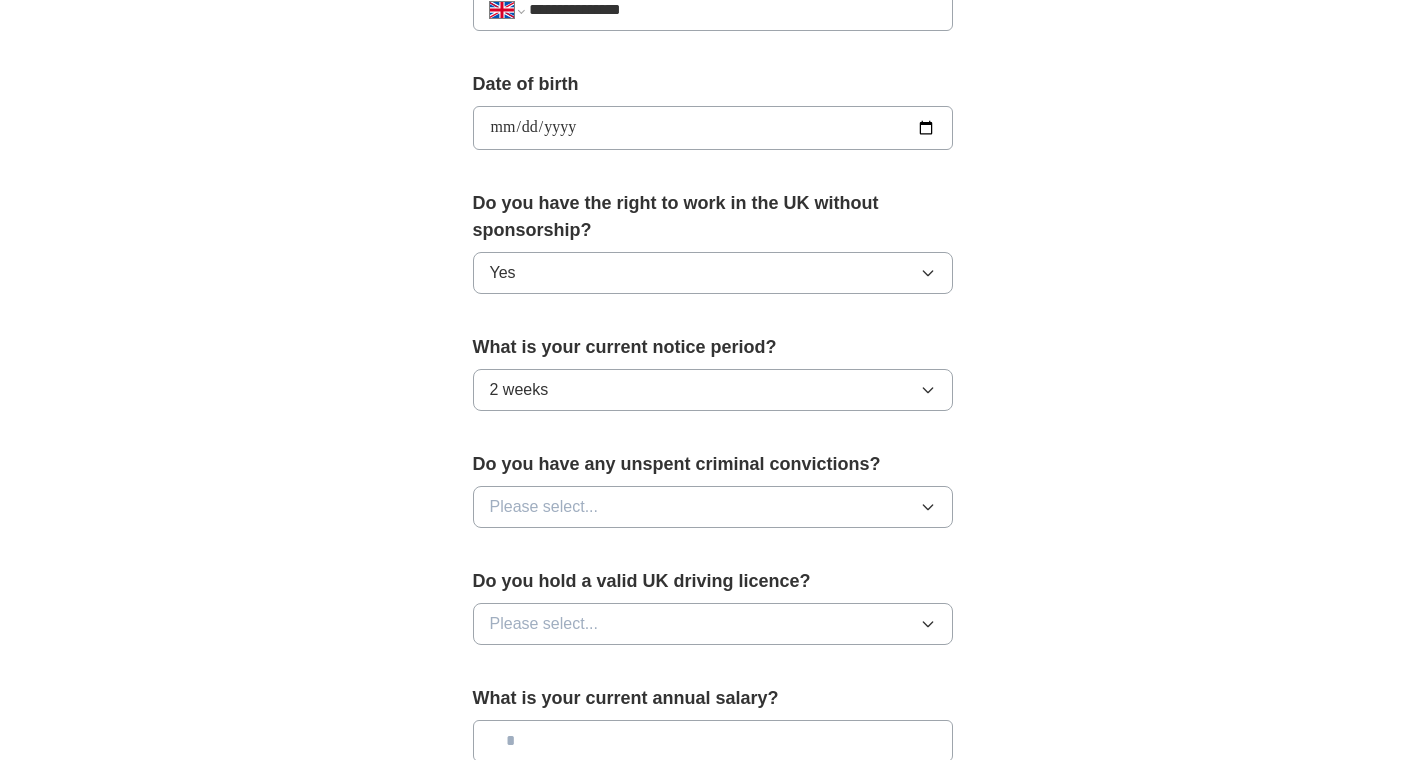 click on "Please select..." at bounding box center (544, 507) 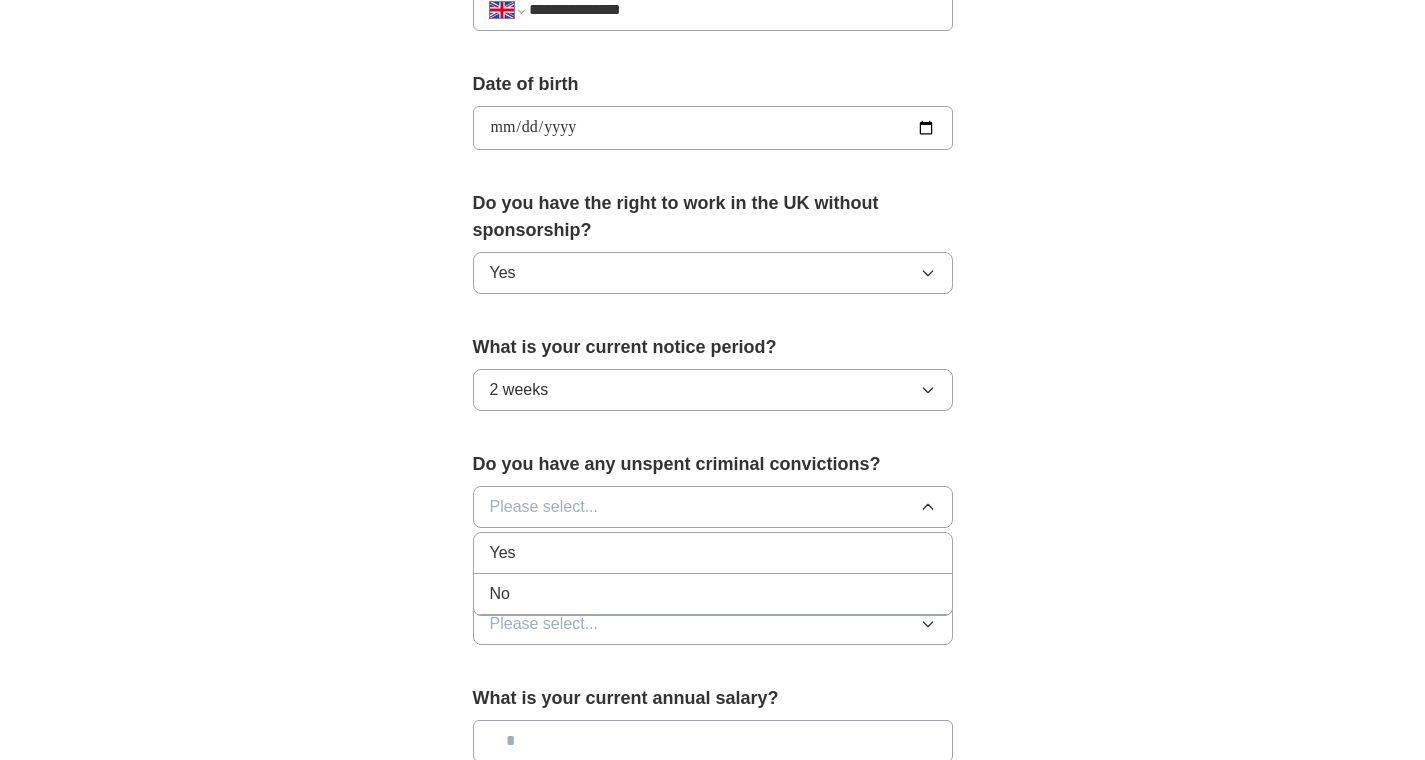 click on "No" at bounding box center [713, 594] 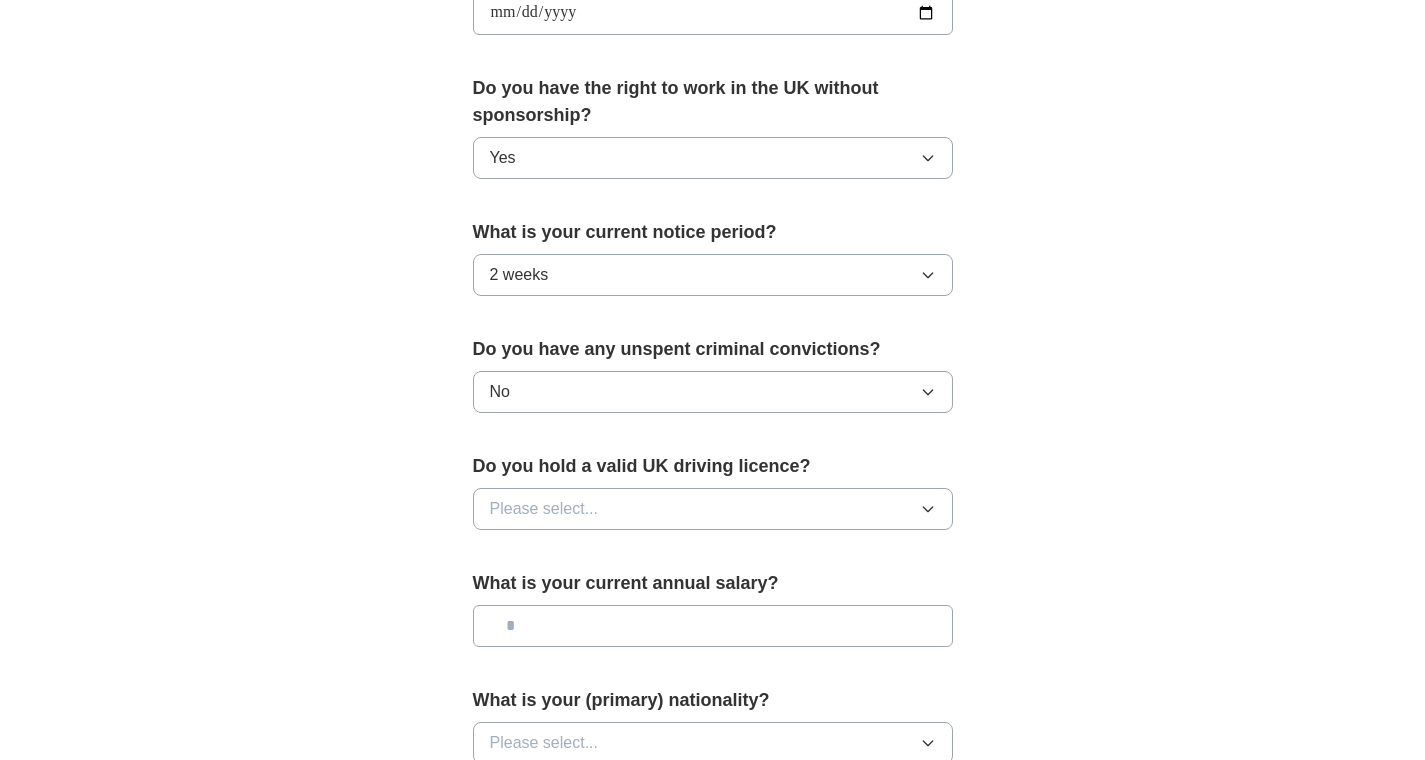 scroll, scrollTop: 974, scrollLeft: 0, axis: vertical 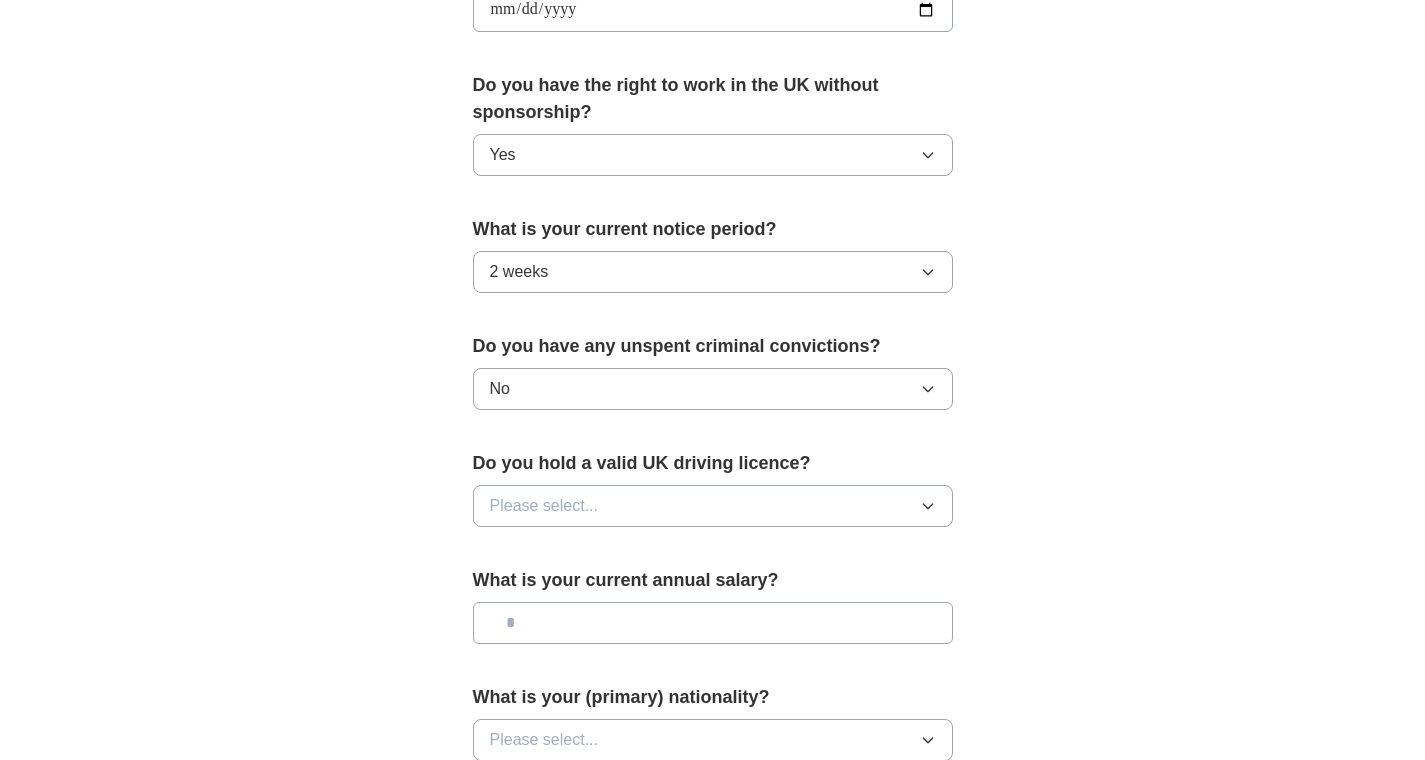 click on "Please select..." at bounding box center [544, 506] 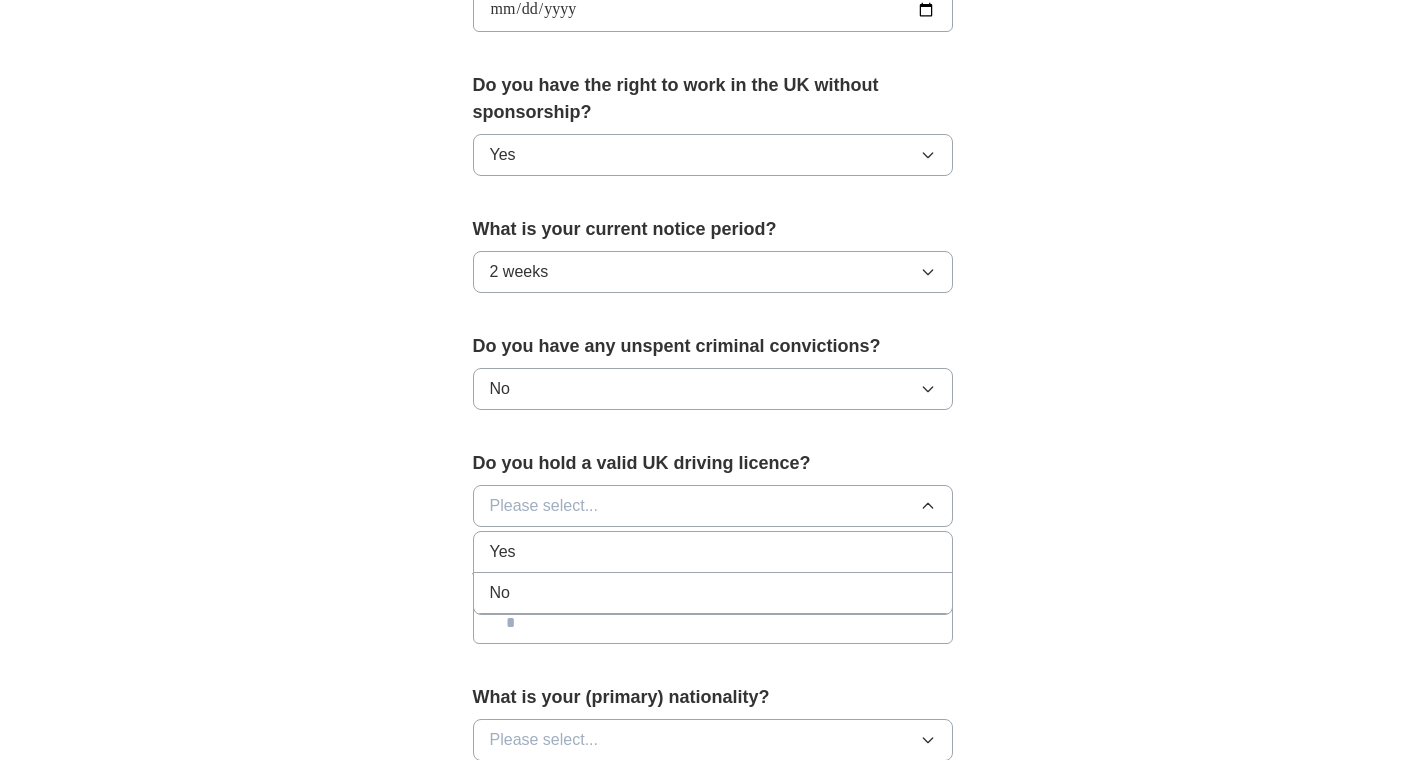 click on "No" at bounding box center (713, 593) 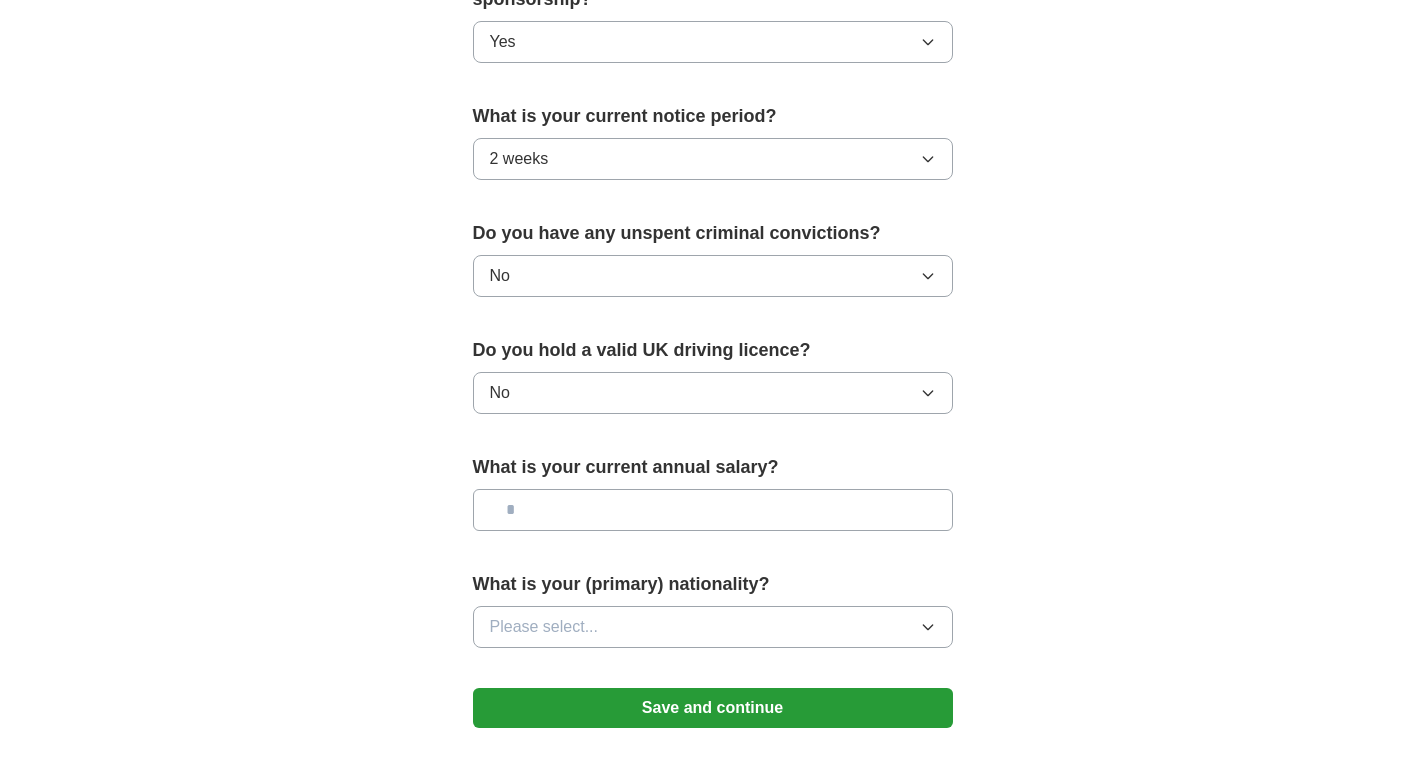 scroll, scrollTop: 1091, scrollLeft: 0, axis: vertical 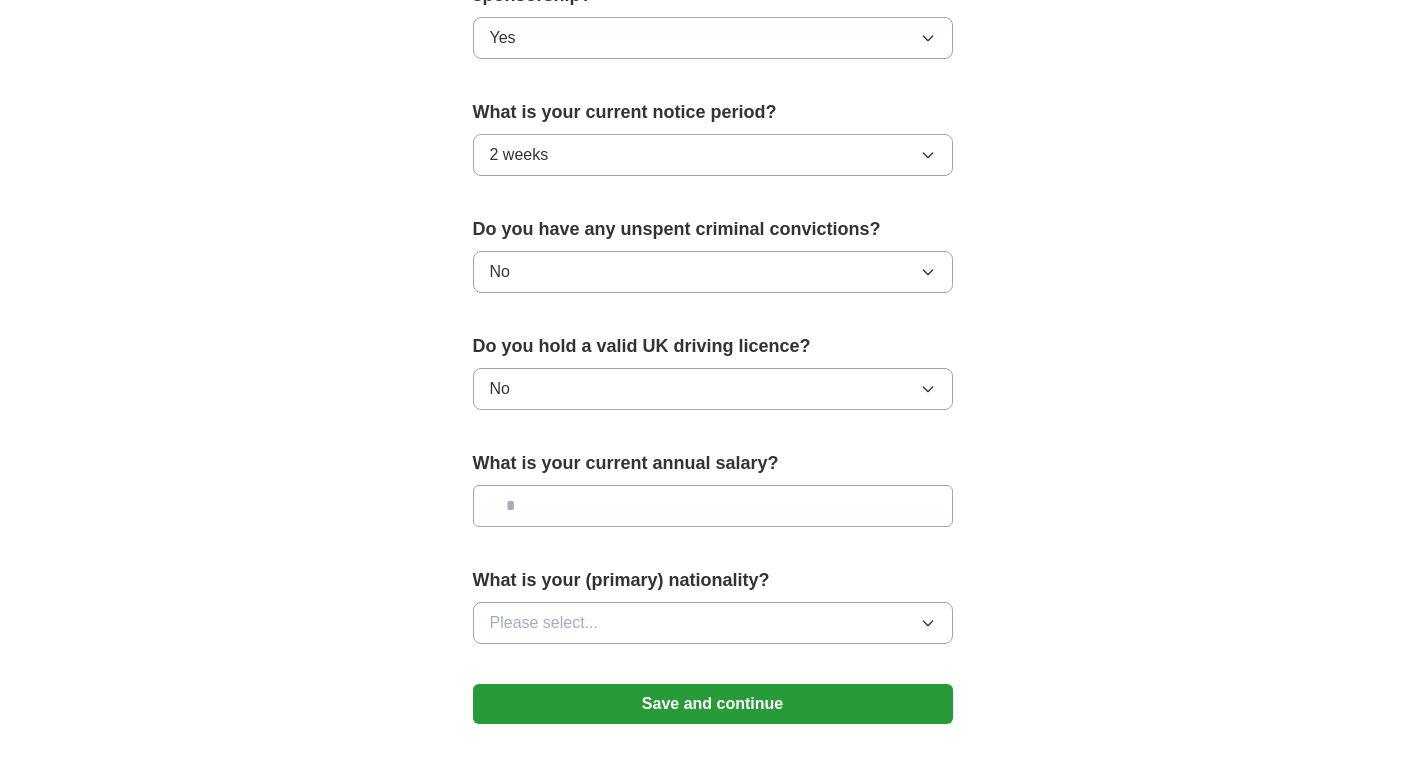 click at bounding box center [713, 506] 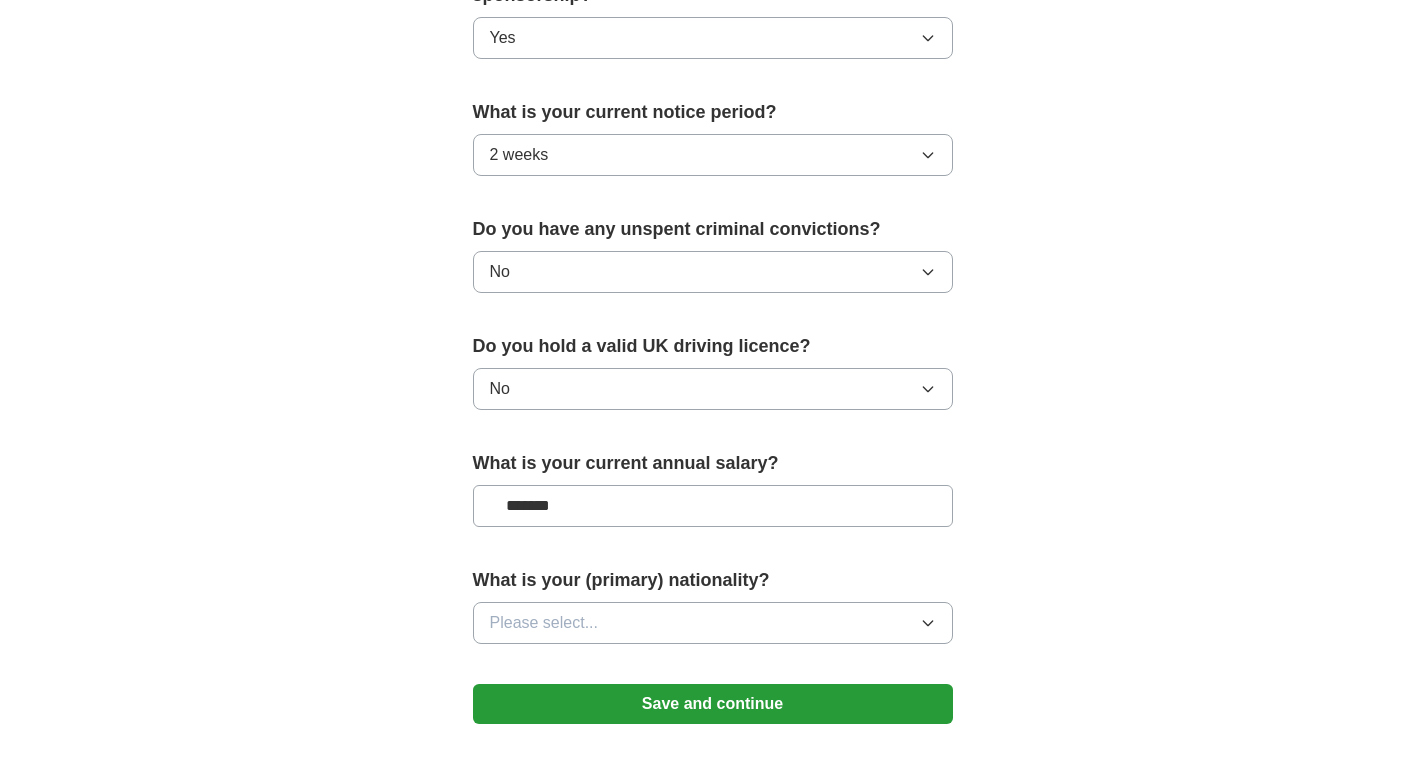 type on "*******" 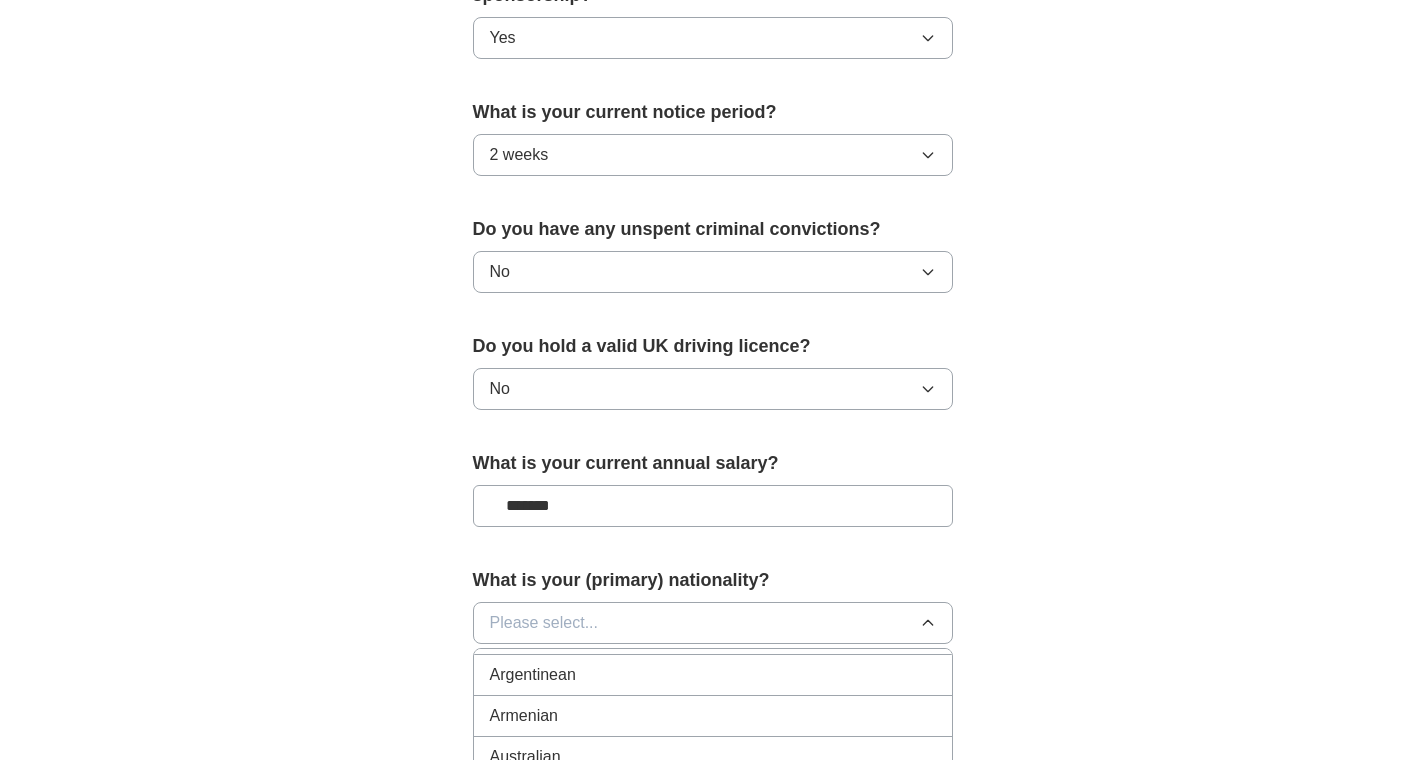 scroll, scrollTop: 317, scrollLeft: 0, axis: vertical 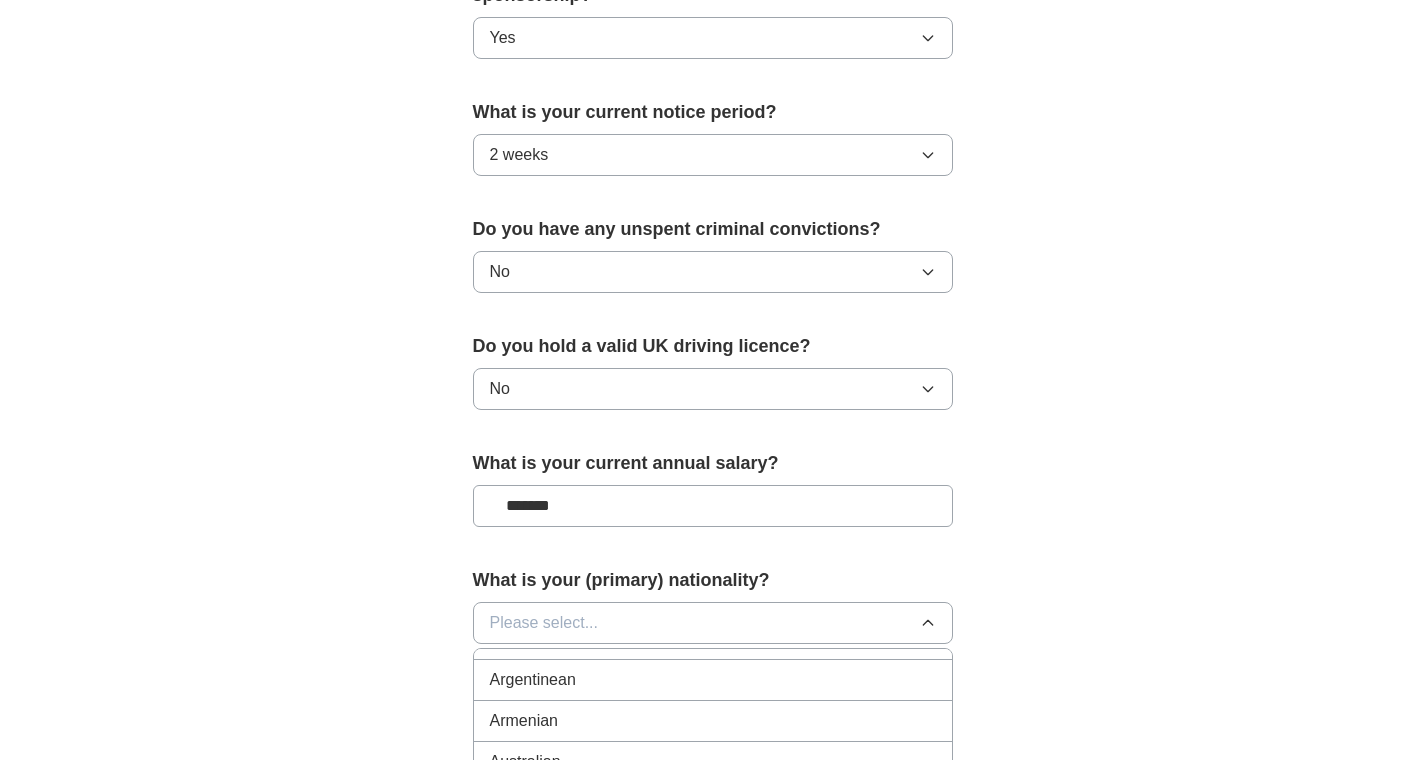 type 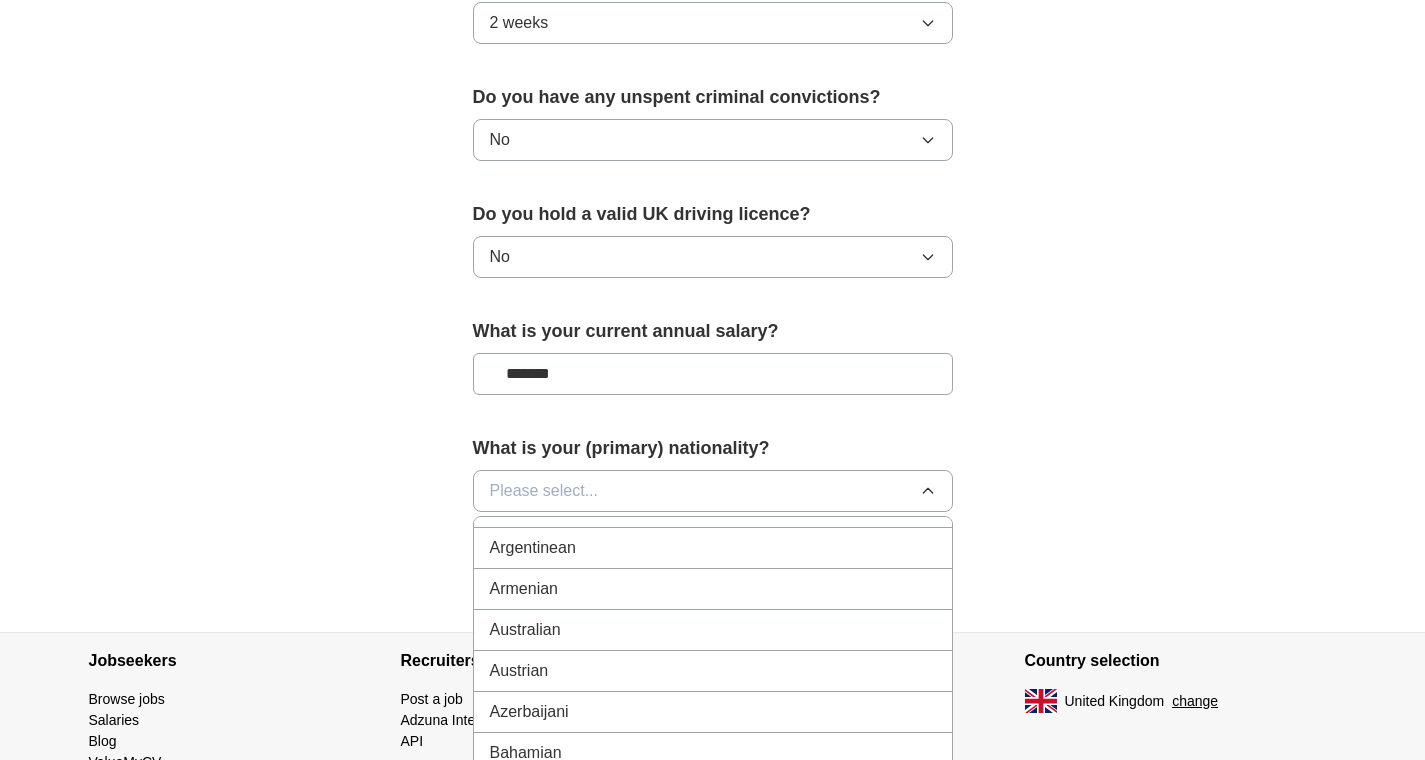 scroll, scrollTop: 1379, scrollLeft: 0, axis: vertical 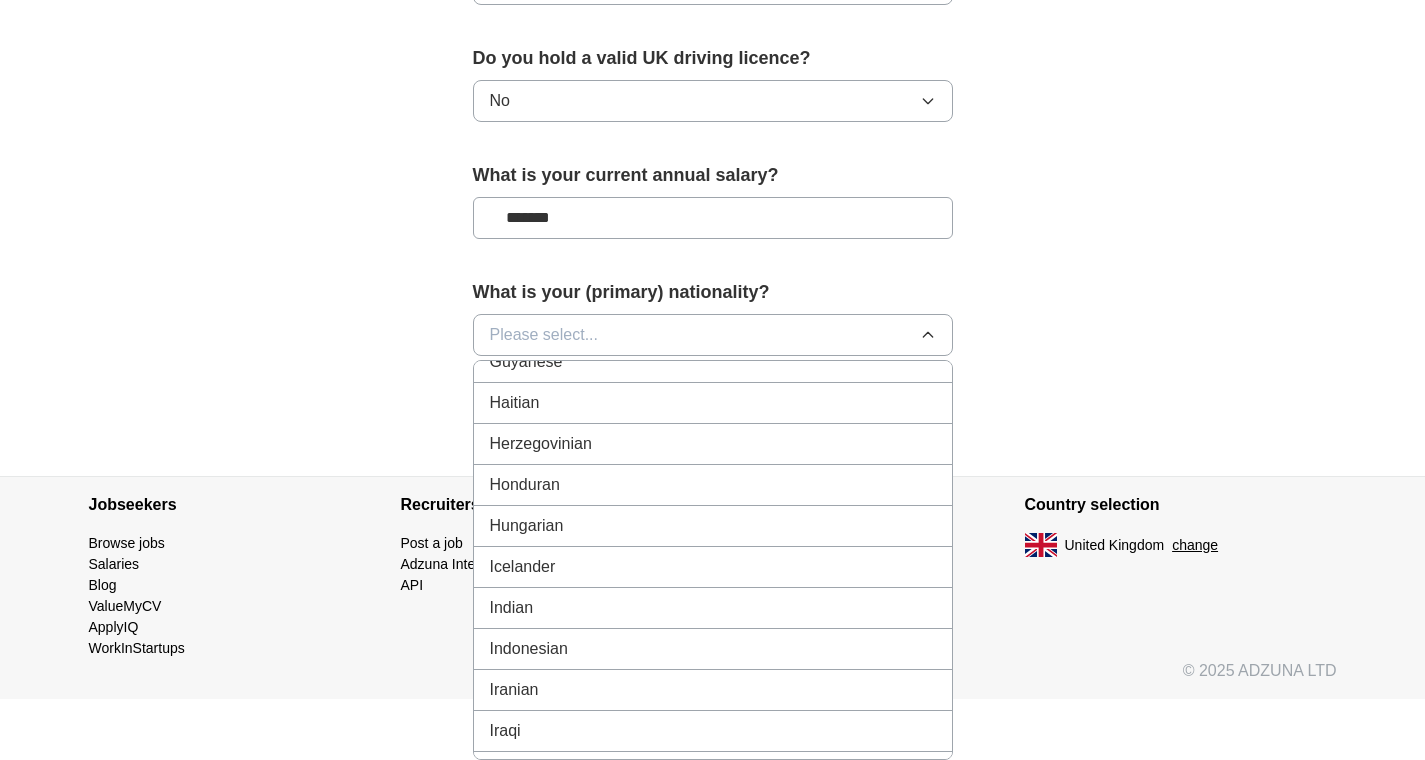 click on "Indian" at bounding box center (713, 608) 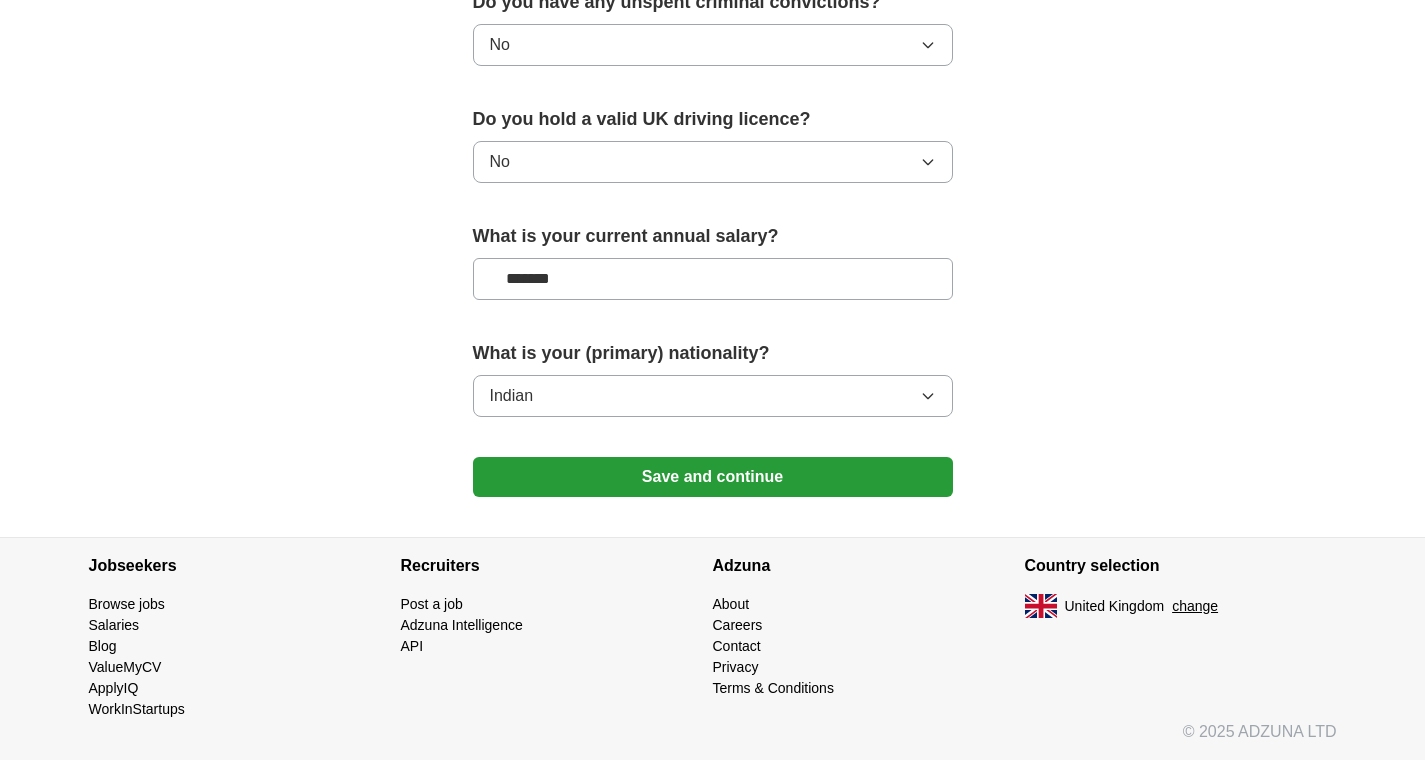 scroll, scrollTop: 1318, scrollLeft: 0, axis: vertical 